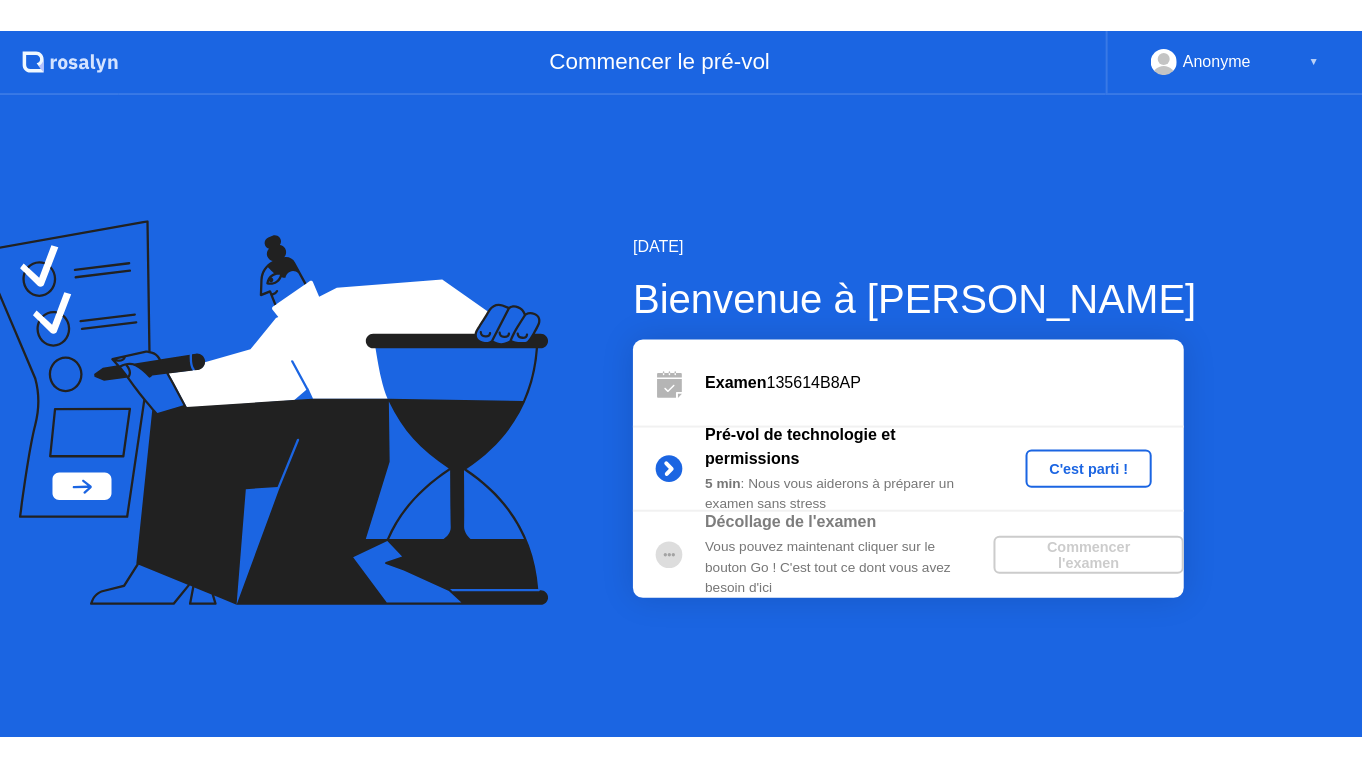 scroll, scrollTop: 0, scrollLeft: 0, axis: both 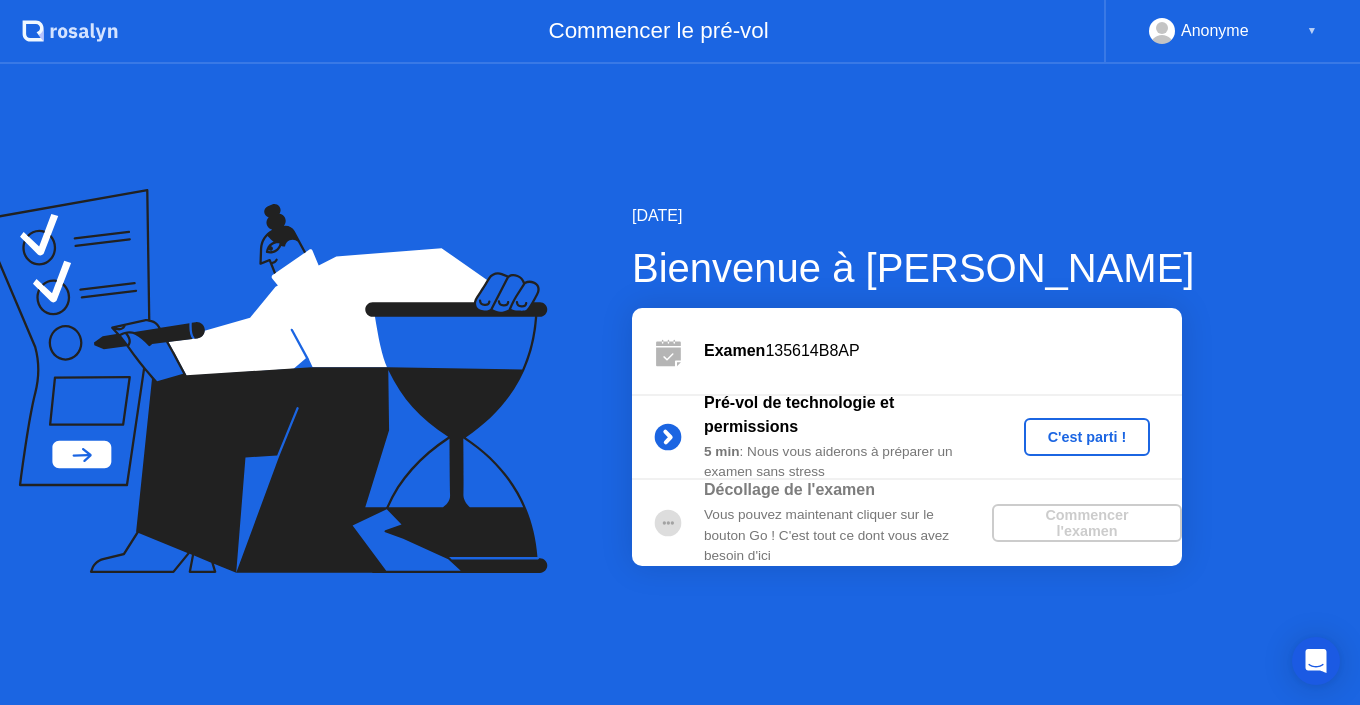 click on "C'est parti !" 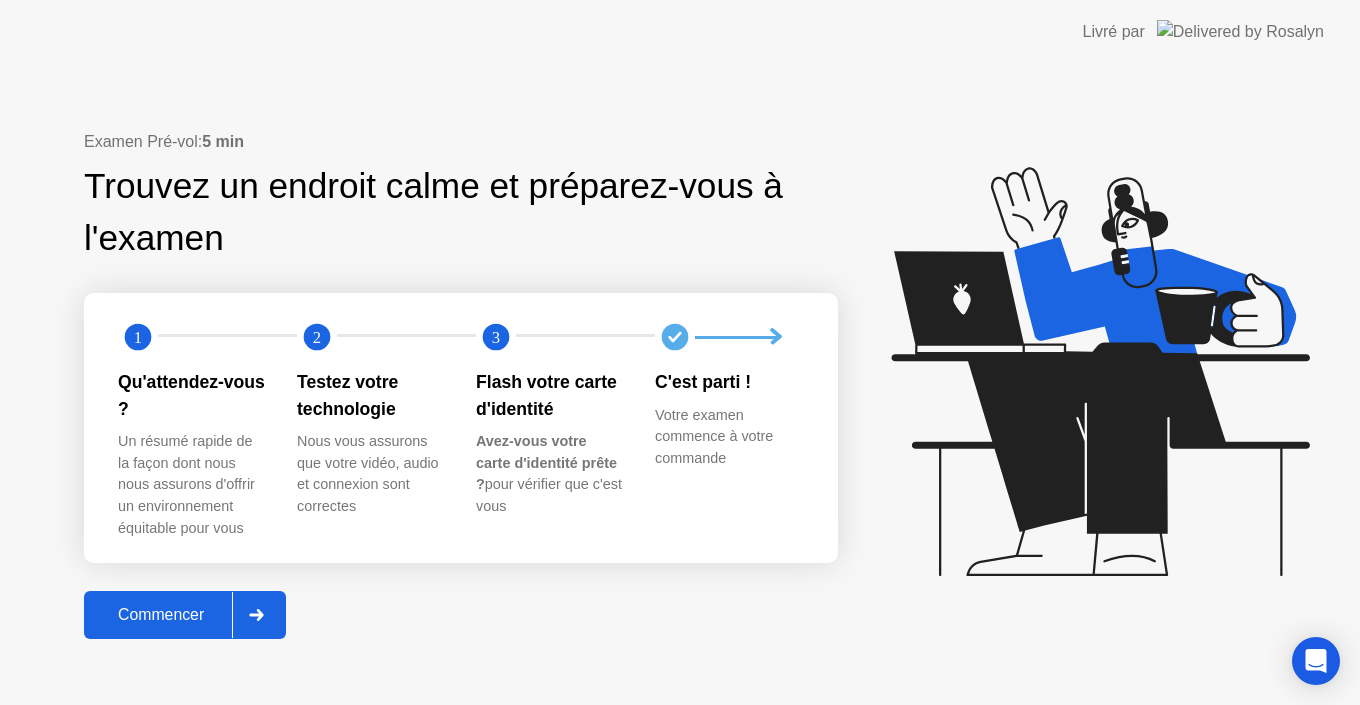 click on "Commencer" 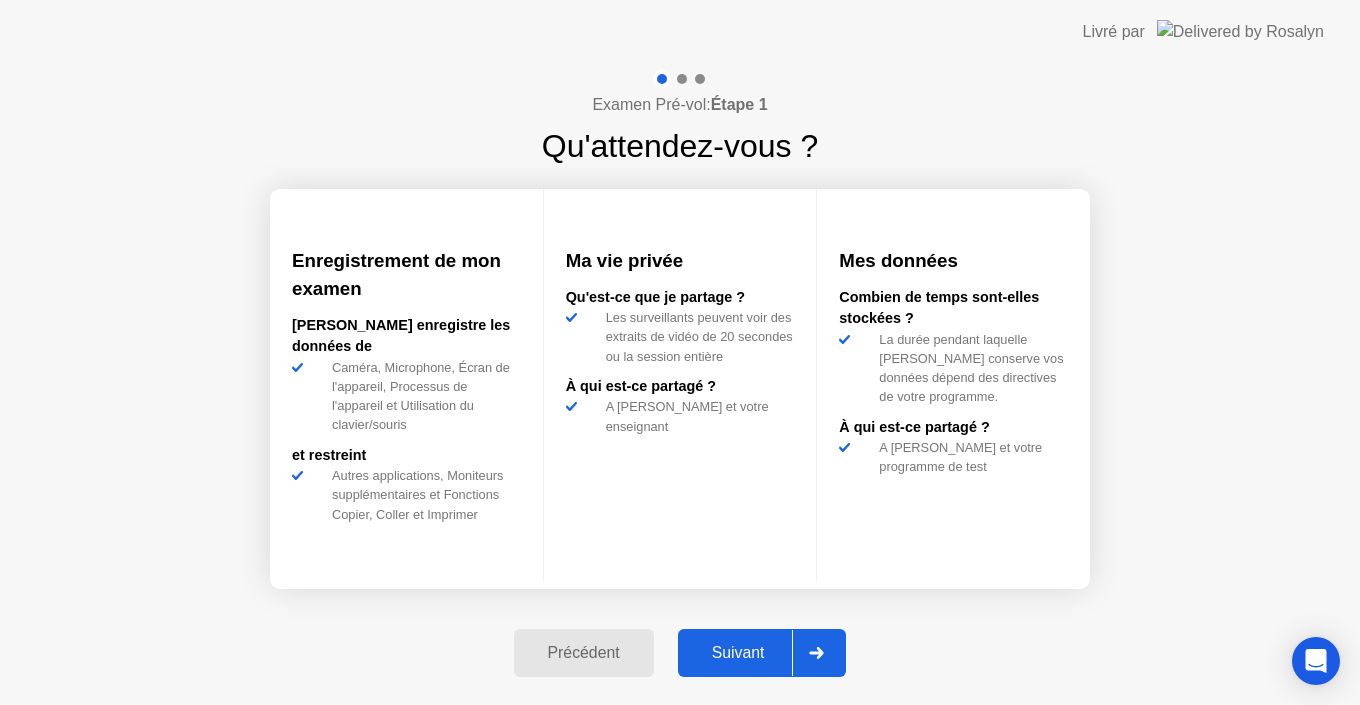 click on "Suivant" 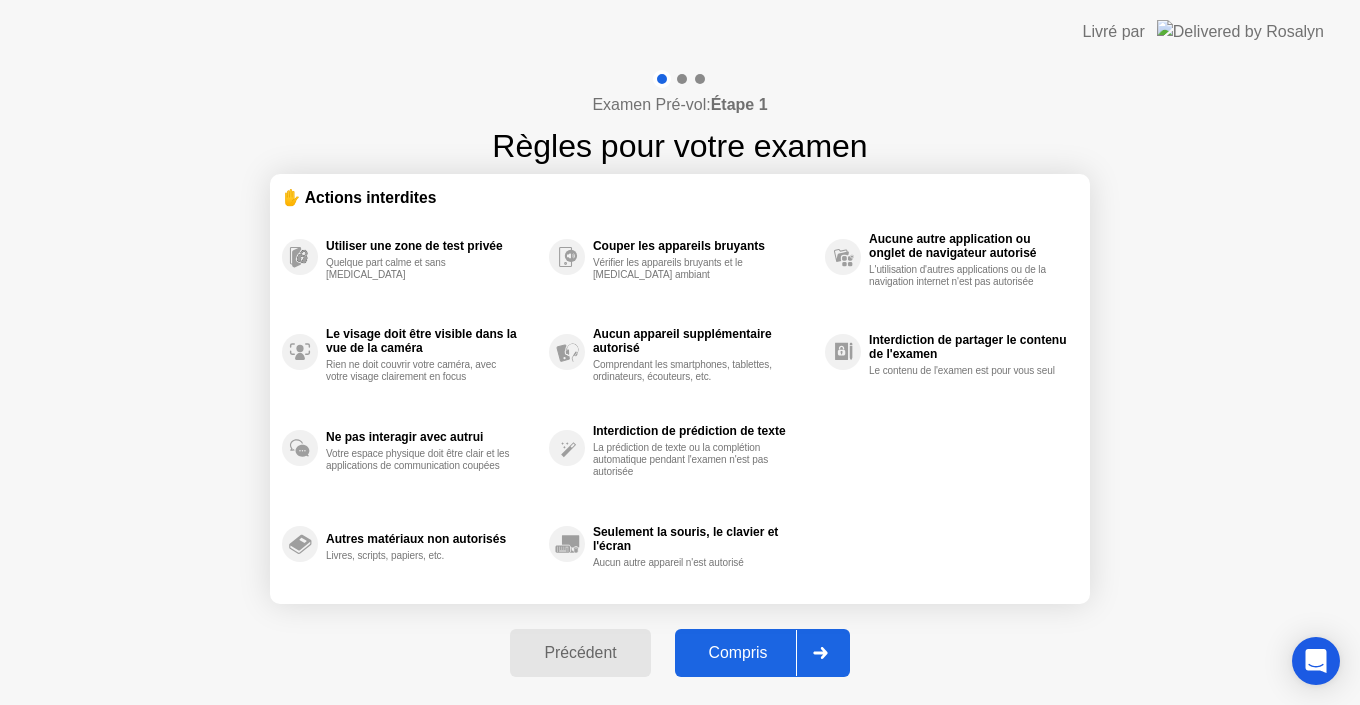 click on "Compris" 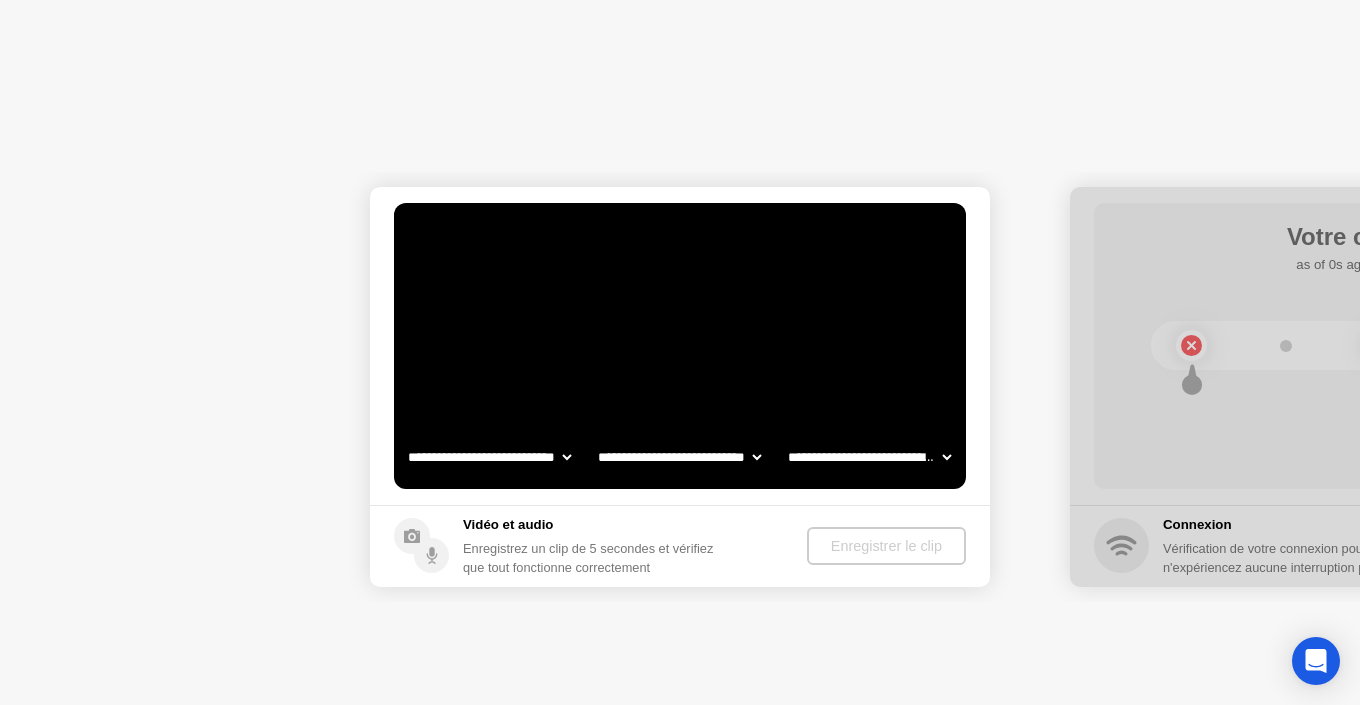 select on "**********" 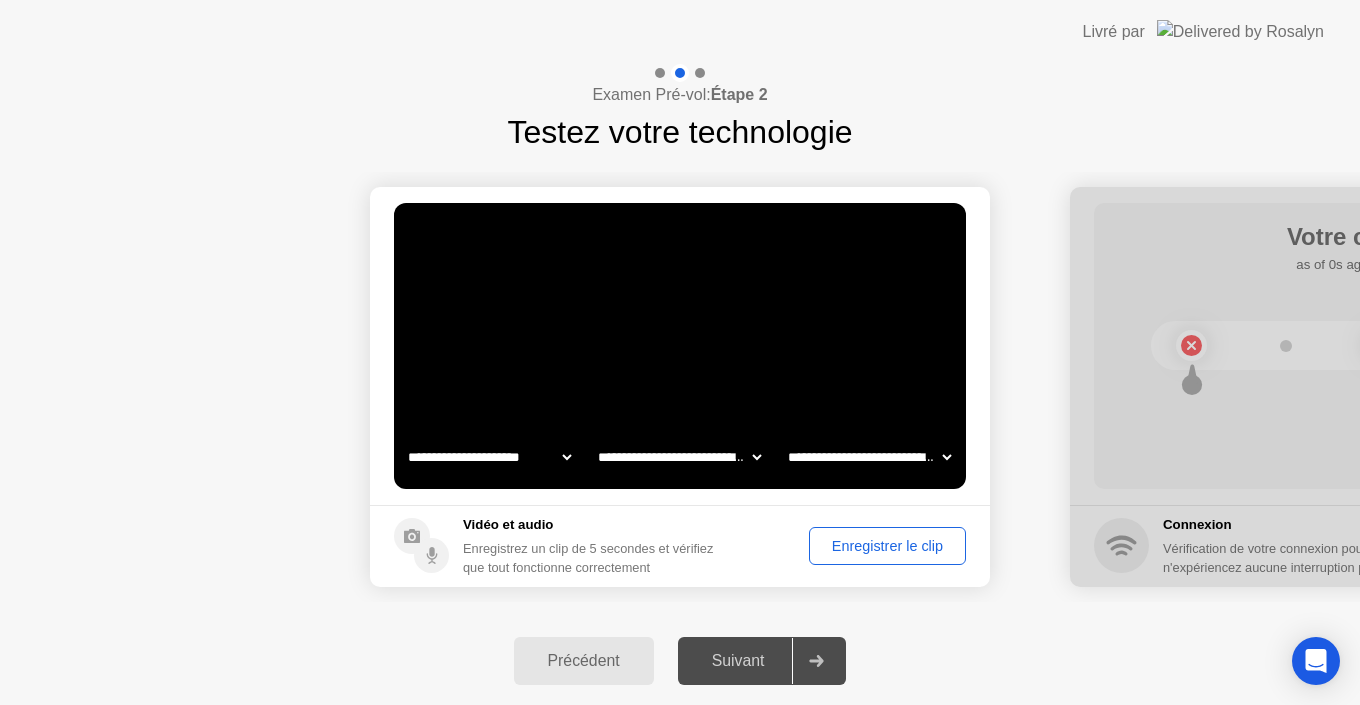 click on "Enregistrer le clip" 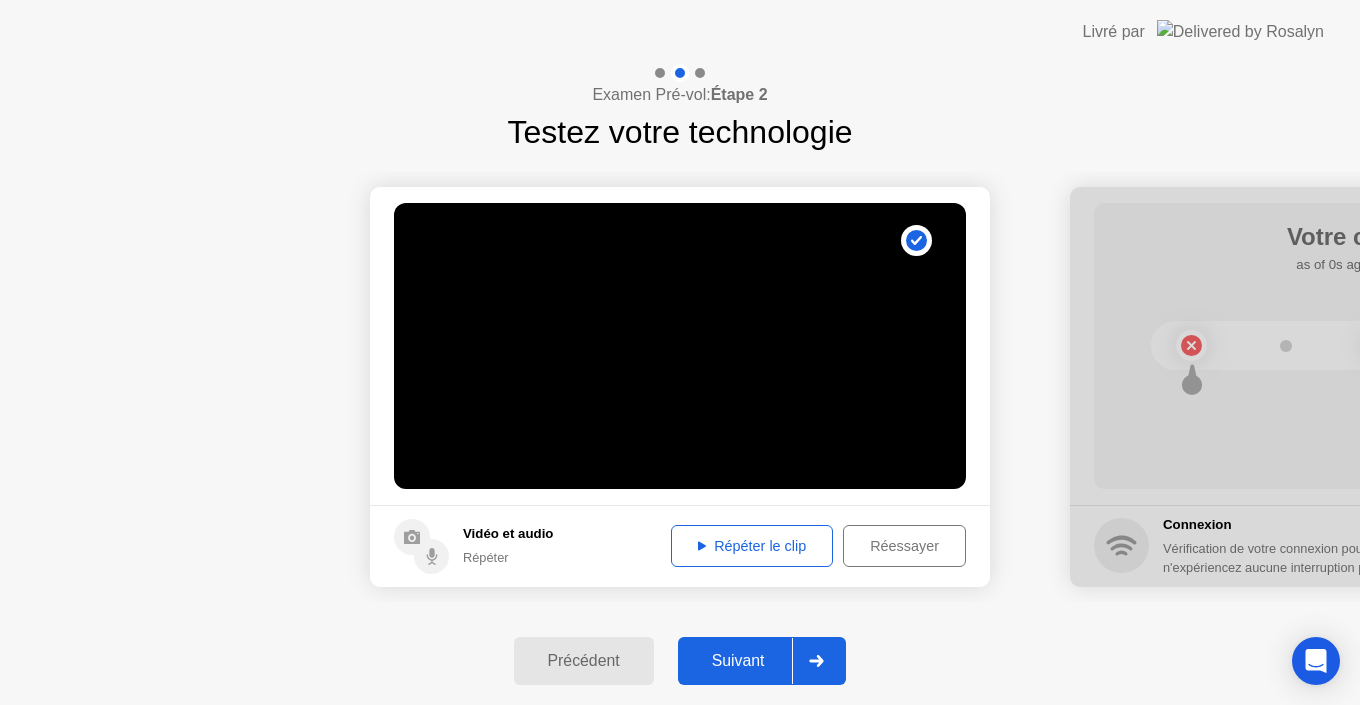 click on "Répéter le clip" 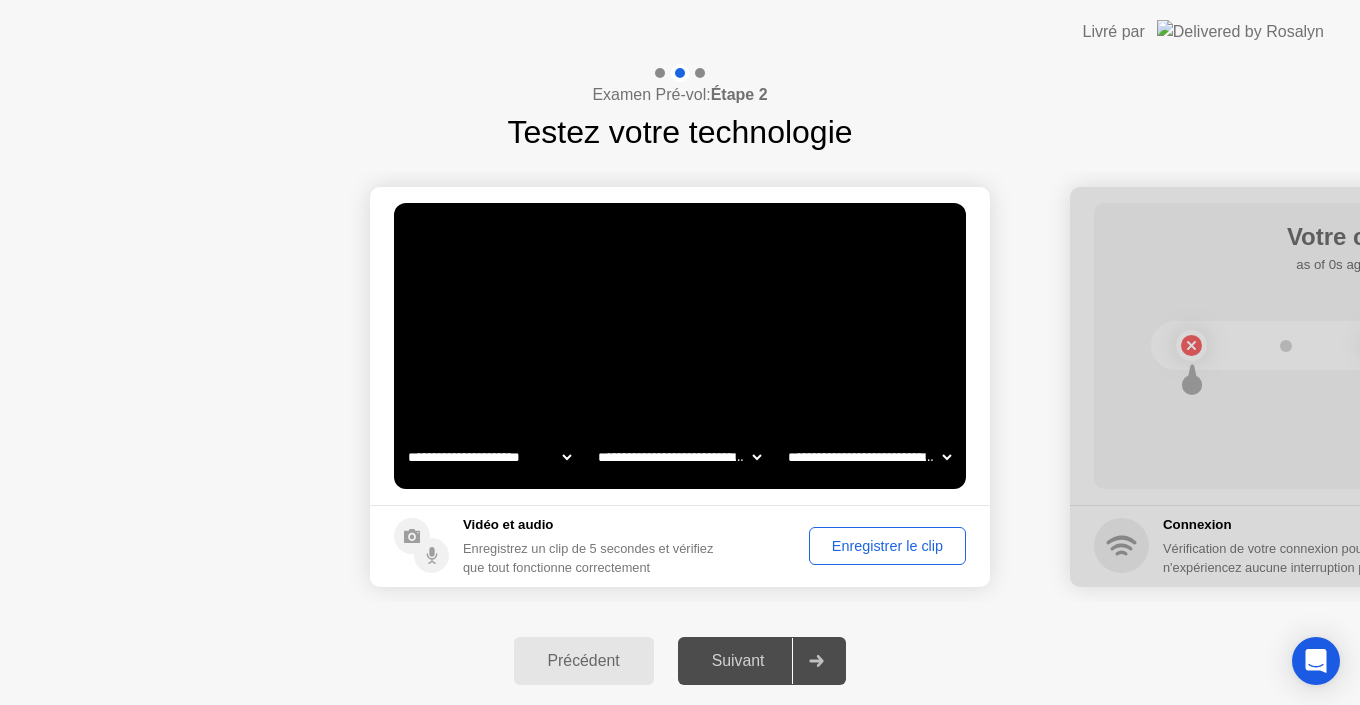 click on "Enregistrer le clip" 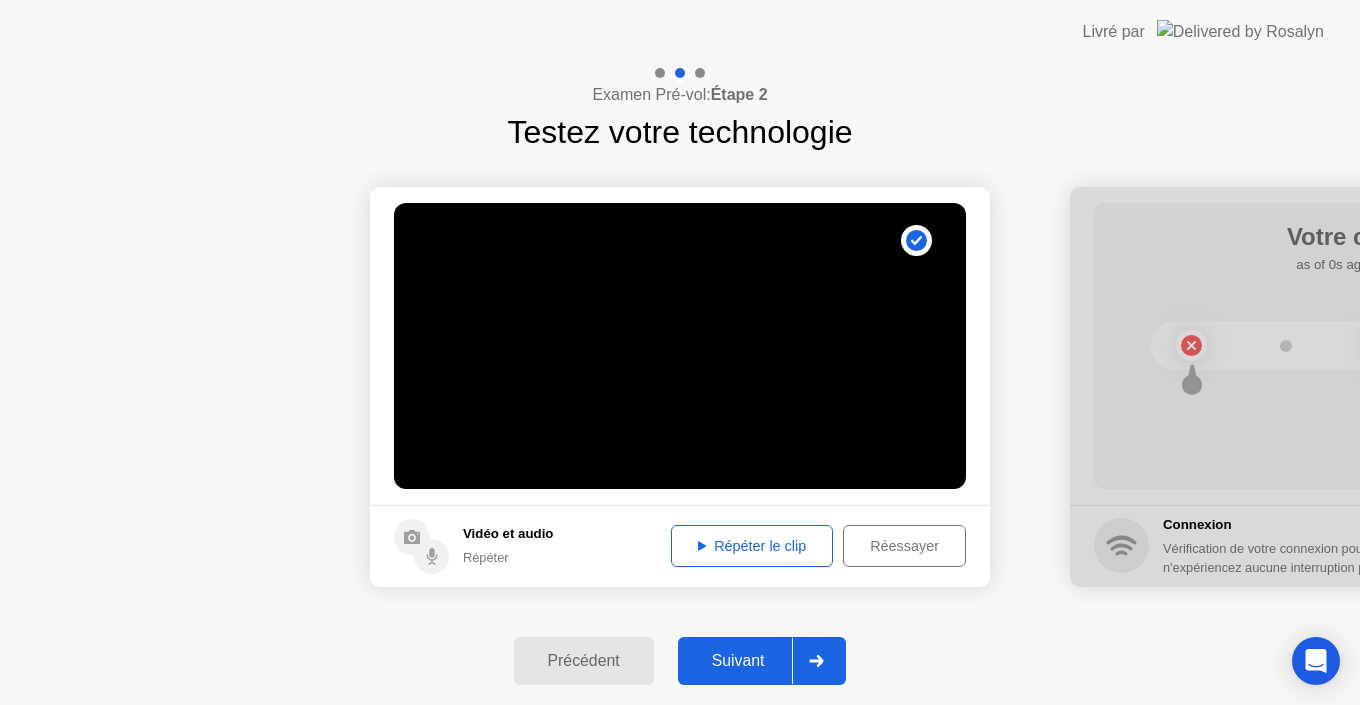 click on "Répéter le clip" 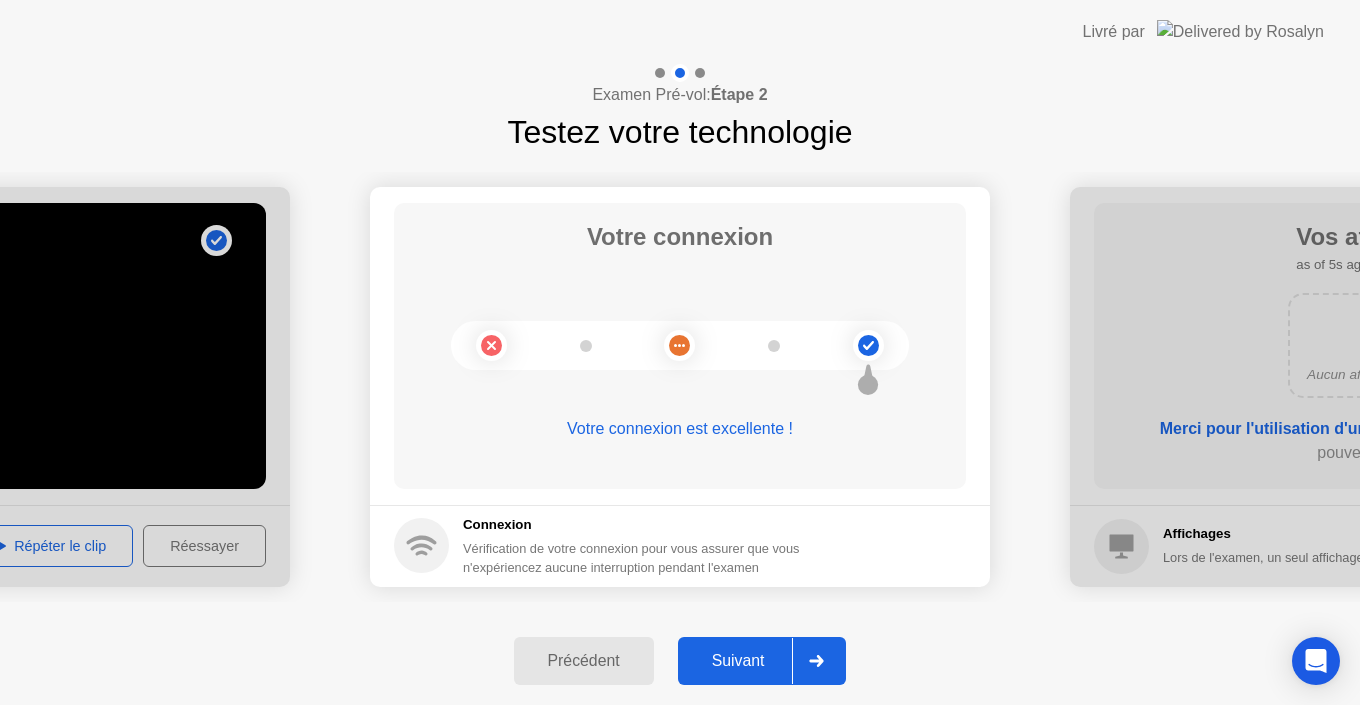 click on "Suivant" 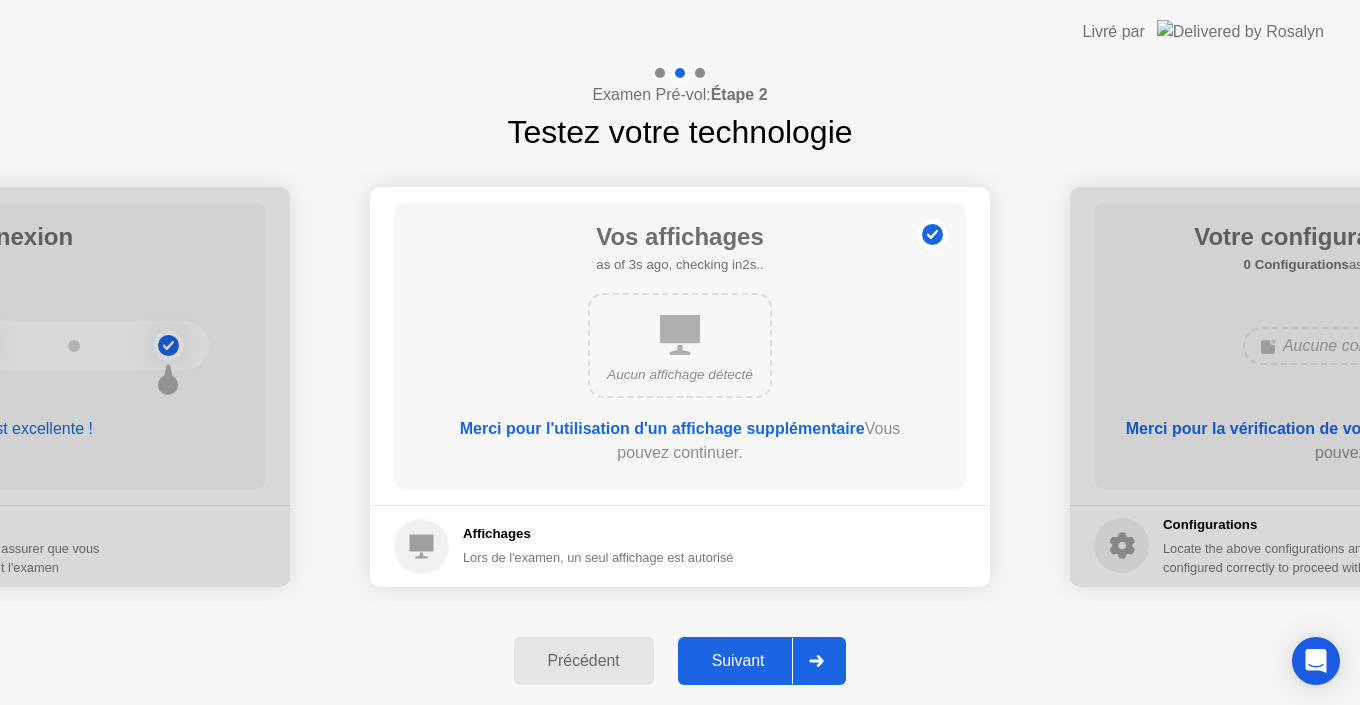click on "Suivant" 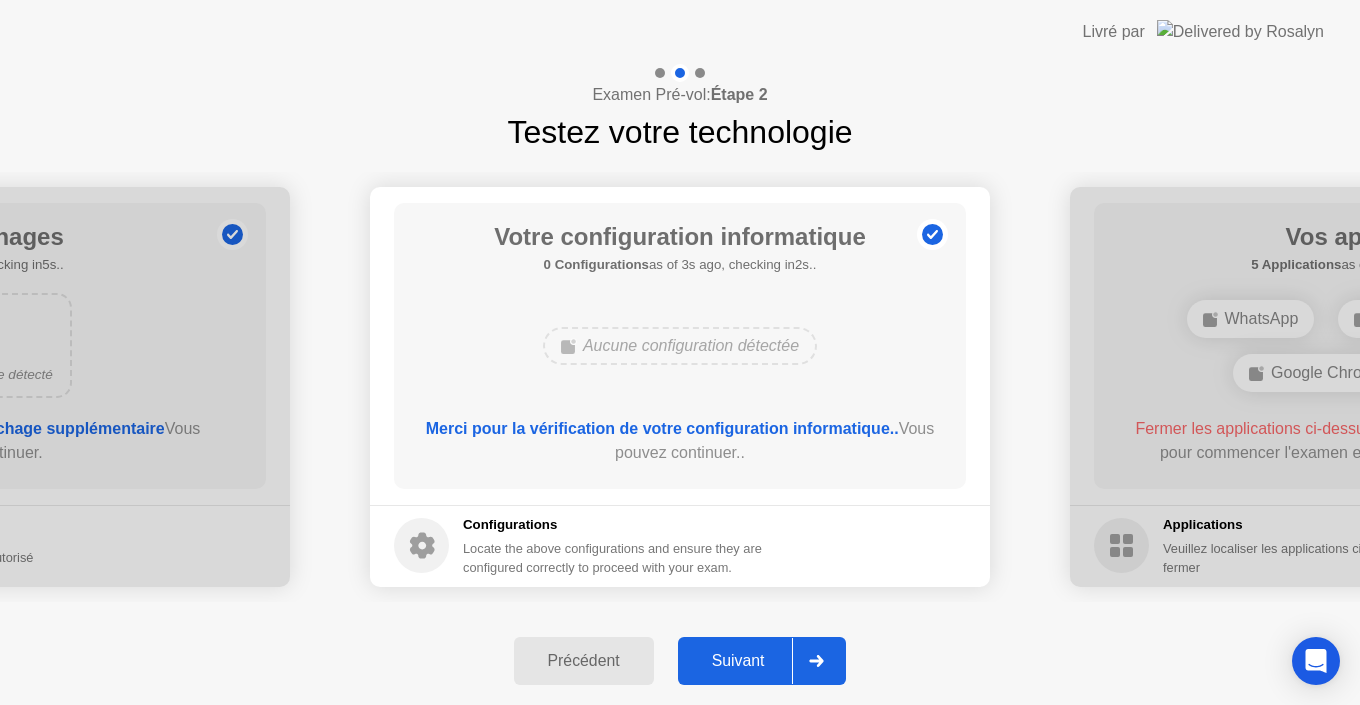 click on "Suivant" 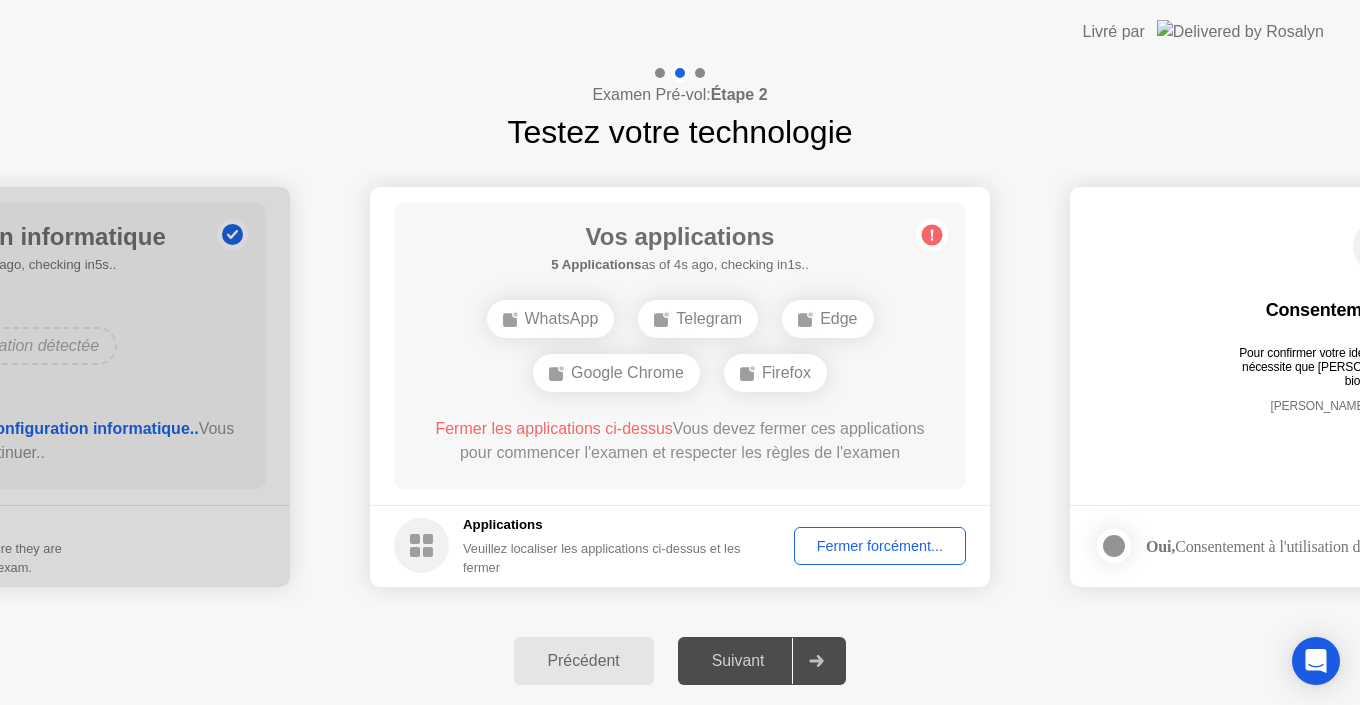 click on "Fermer forcément..." 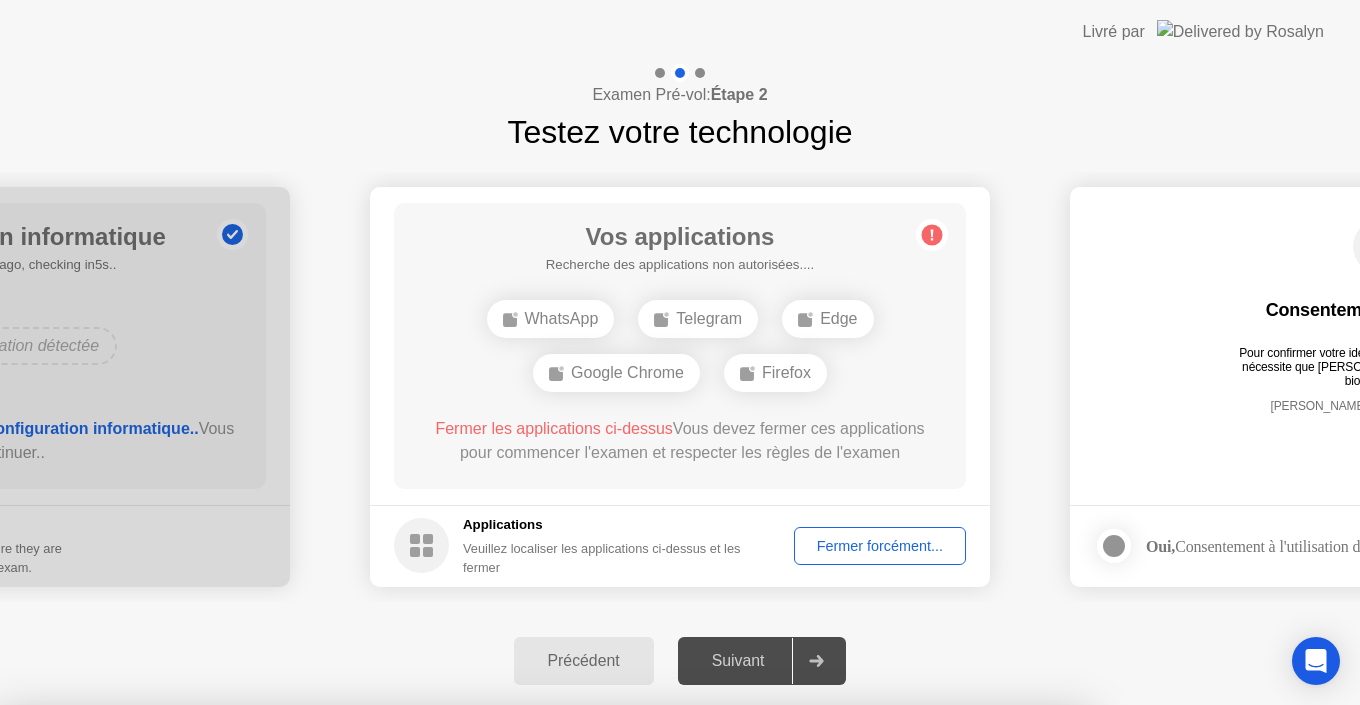 click on "Confirmer" at bounding box center (614, 1035) 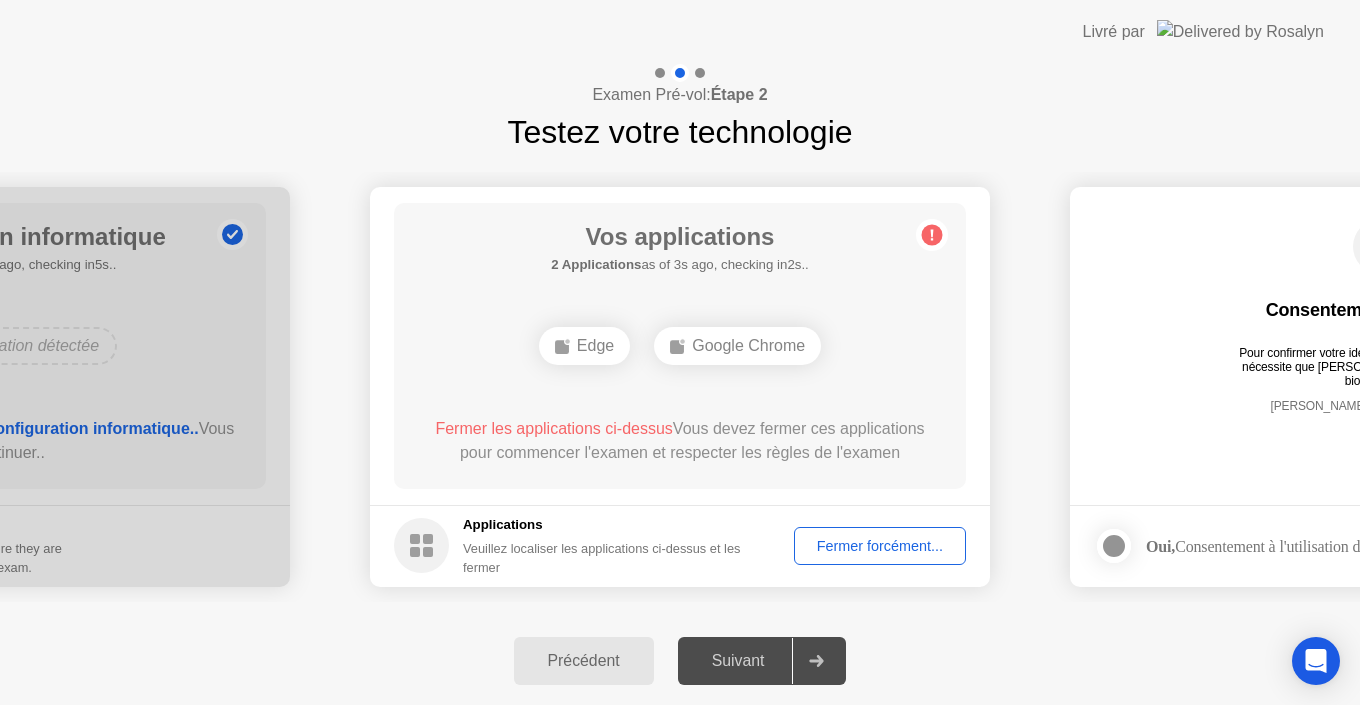 click on "Précédent" 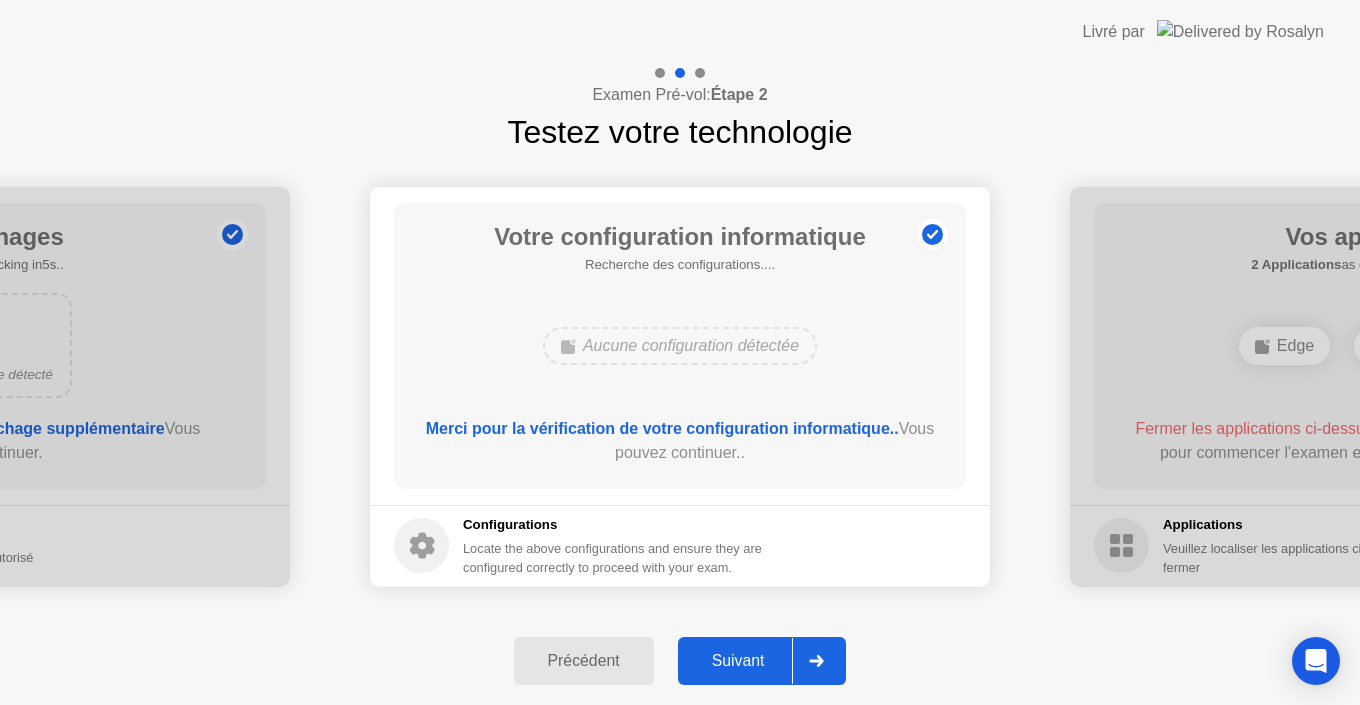 click on "Suivant" 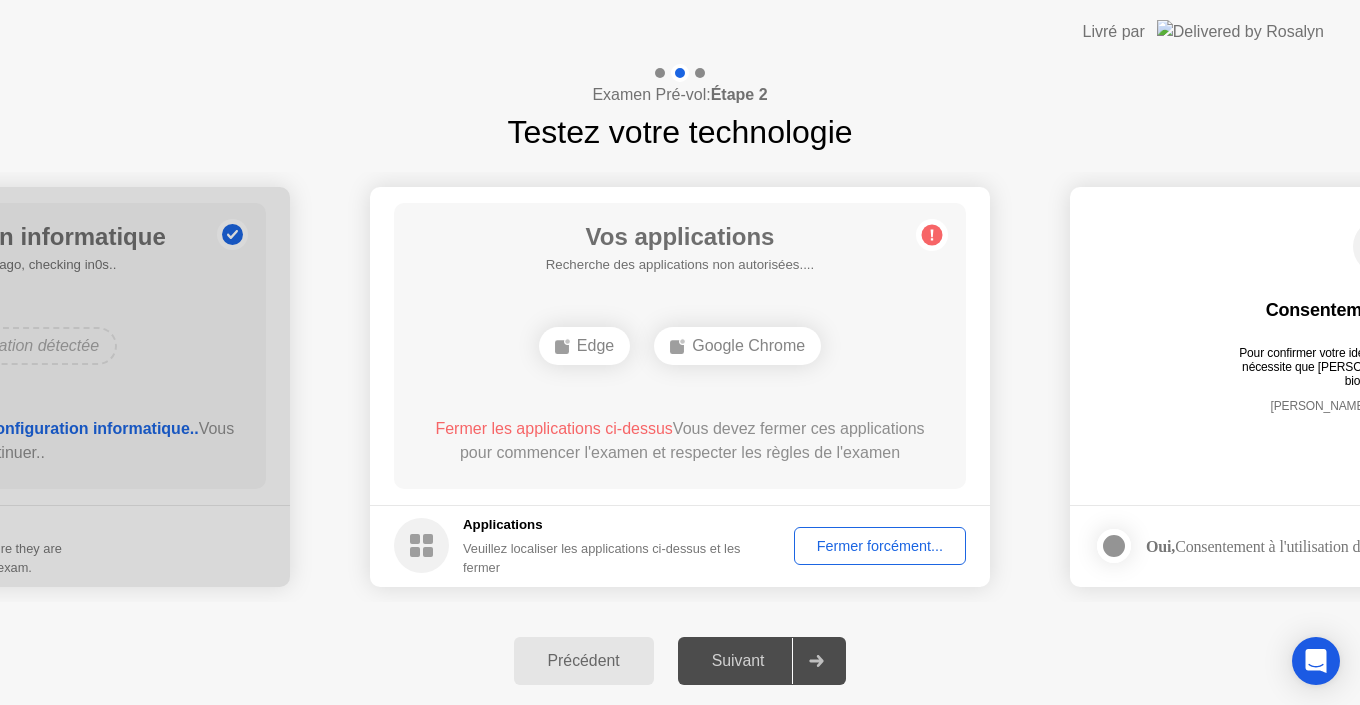 click on "Précédent" 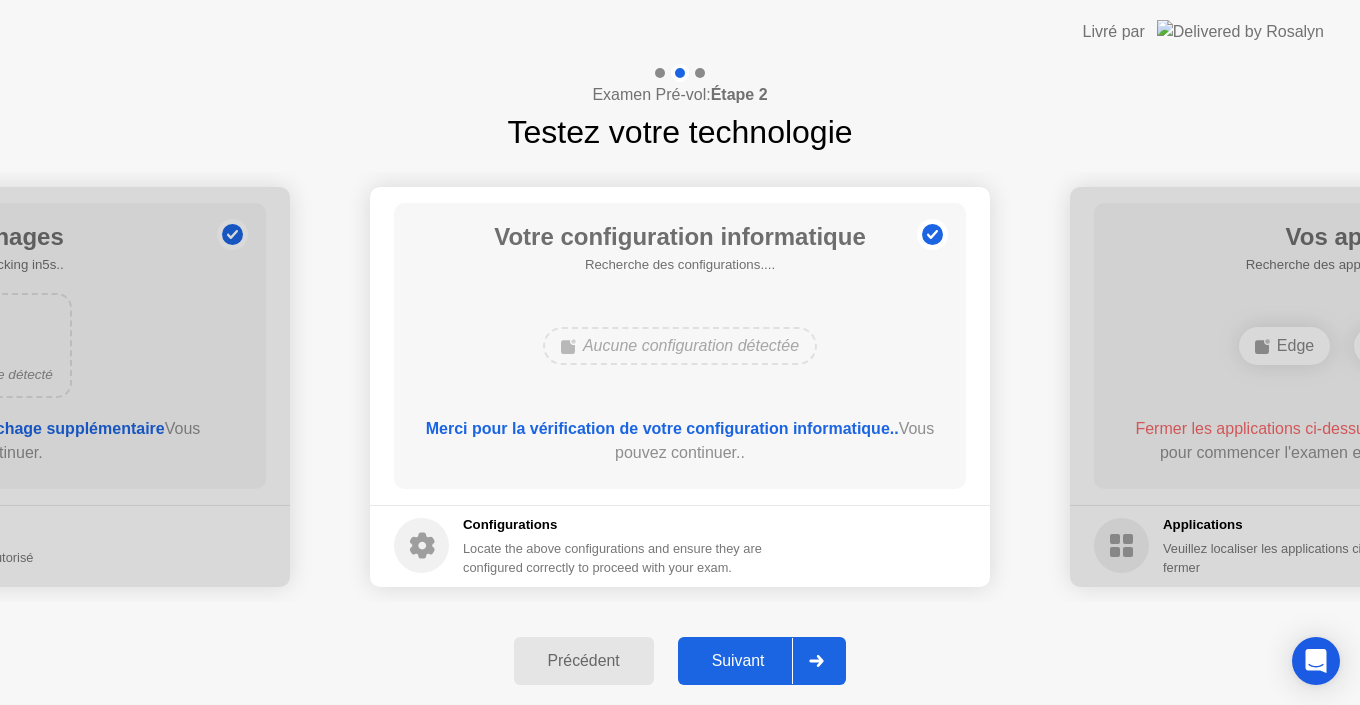 click on "Suivant" 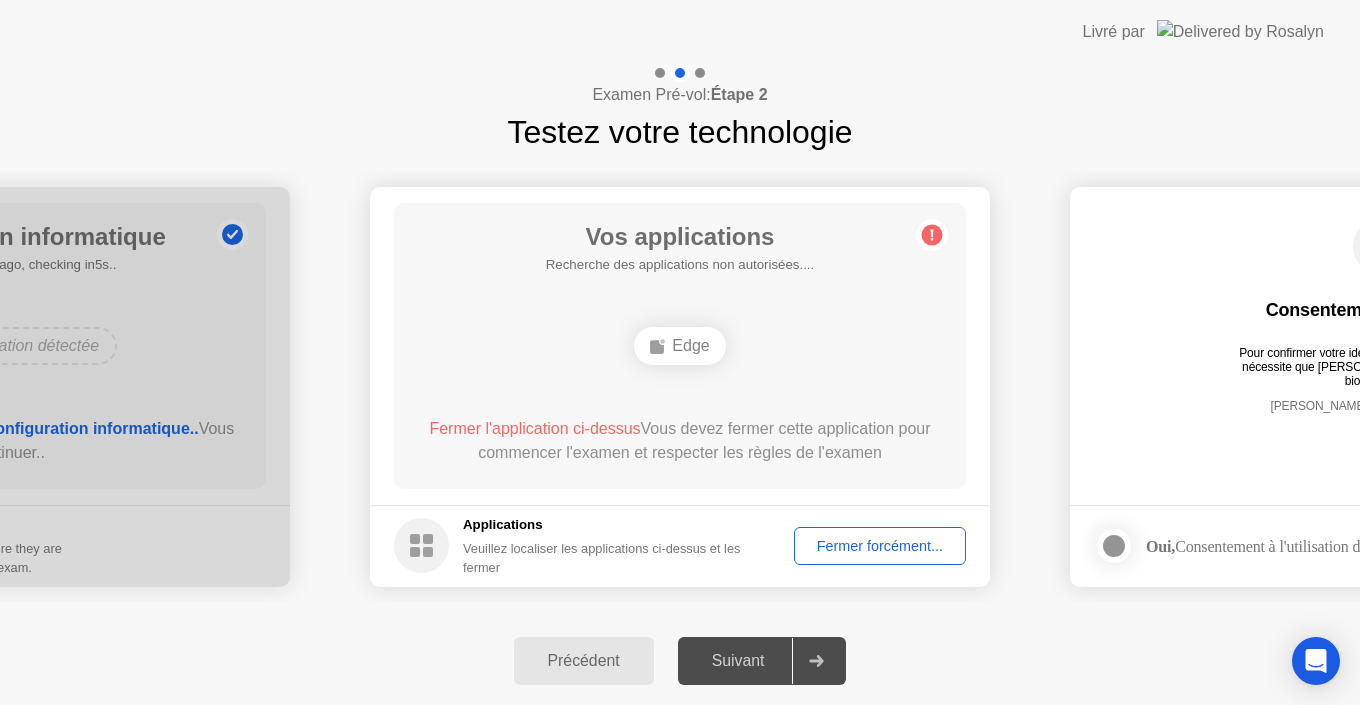 click on "Précédent" 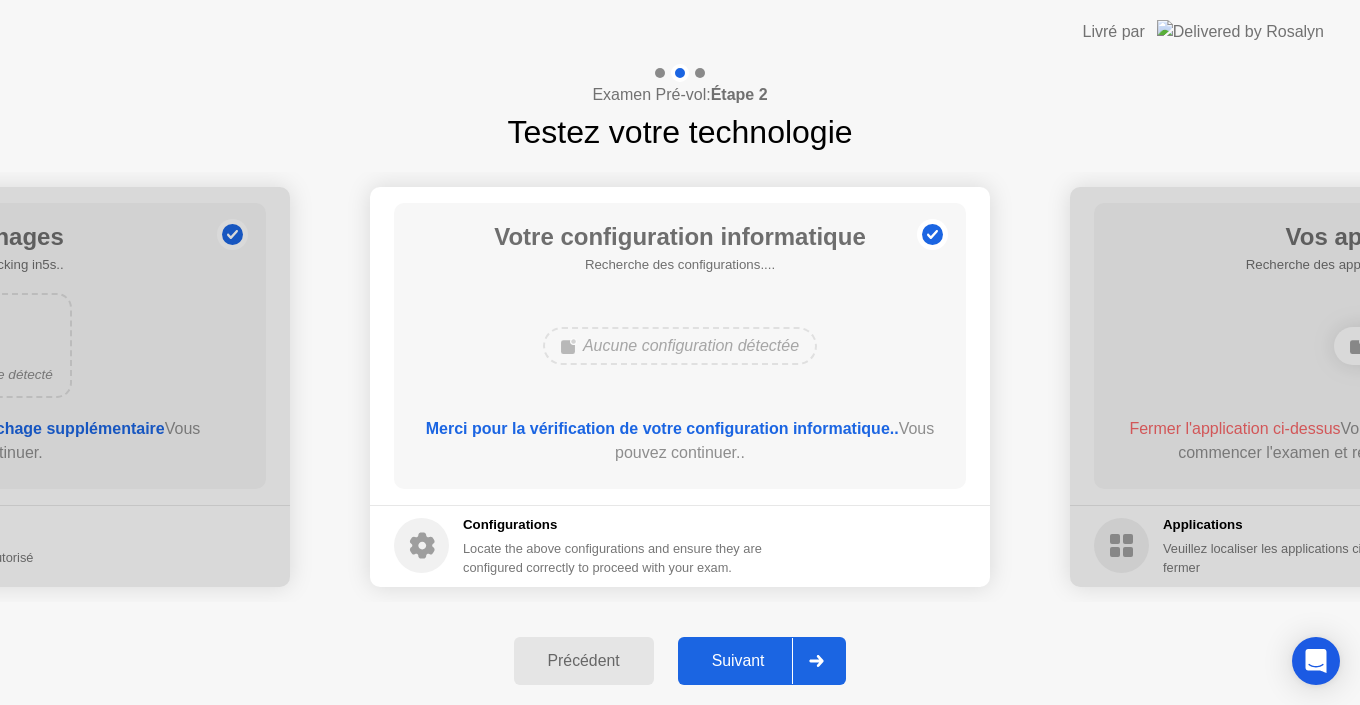 click on "Suivant" 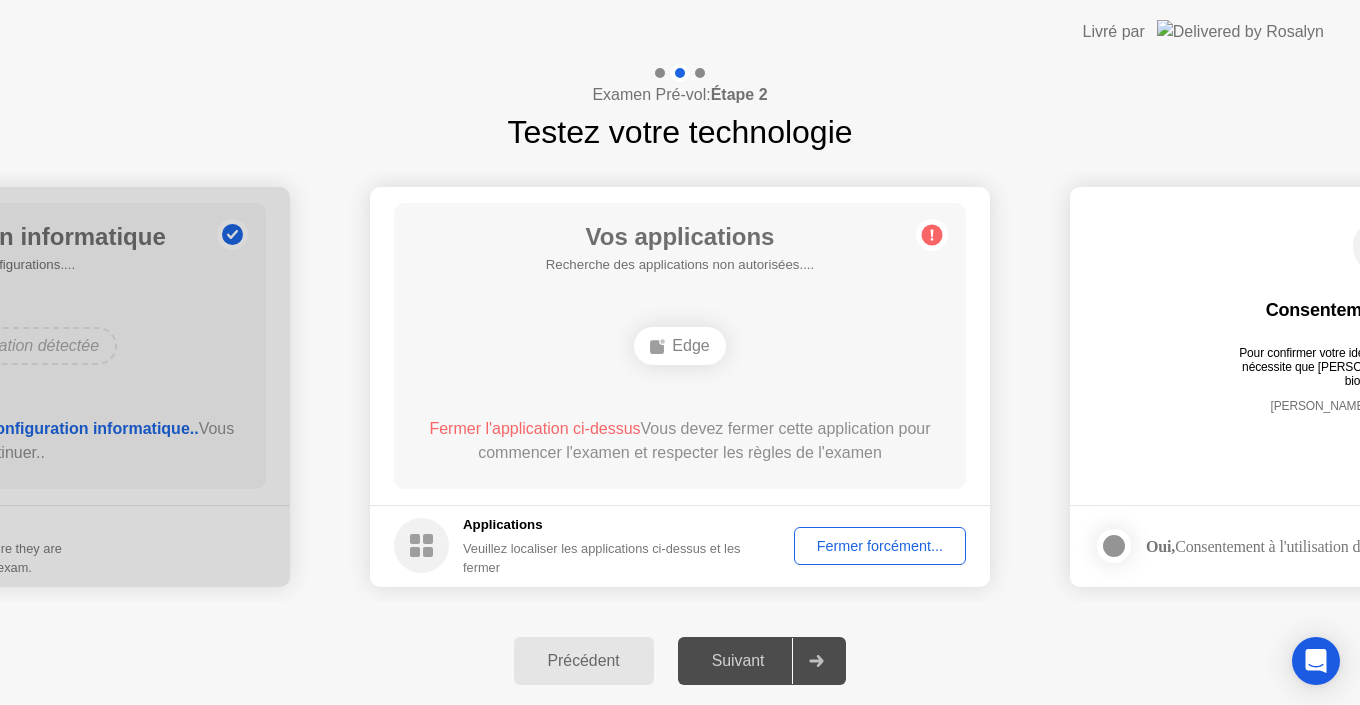 click on "Fermer forcément..." 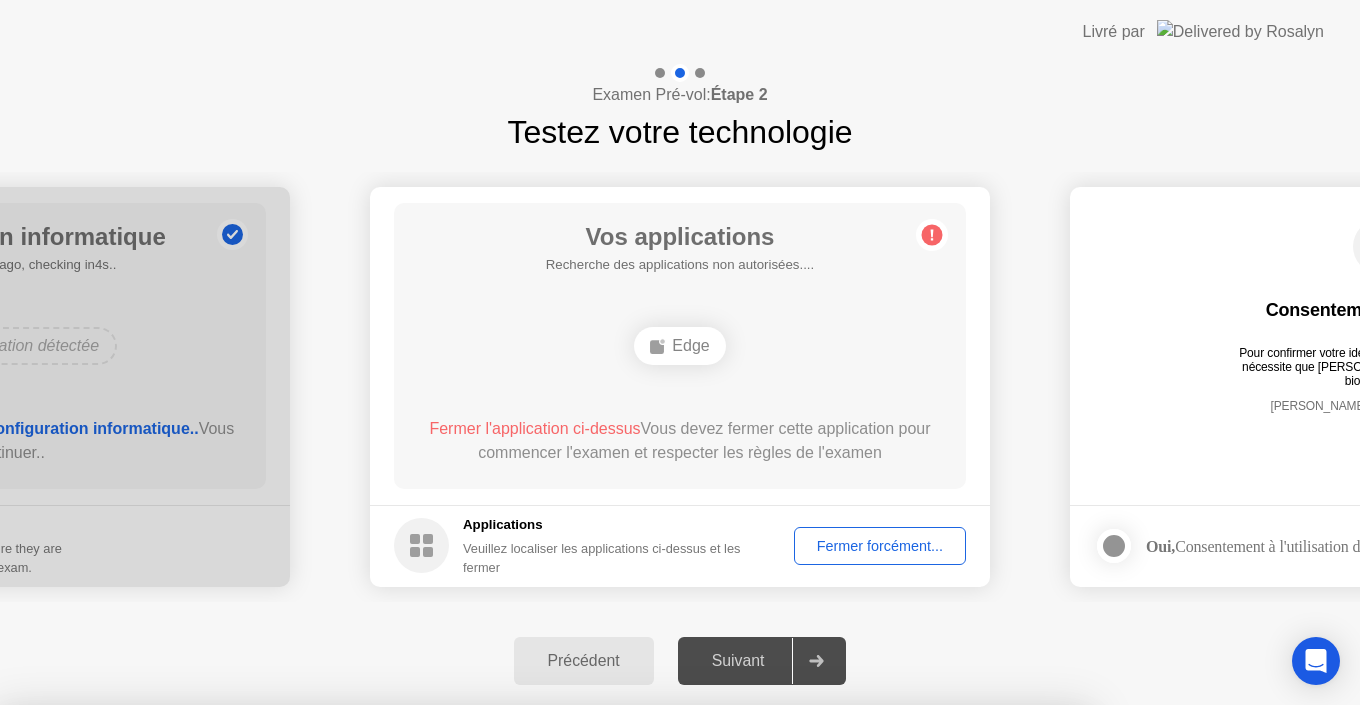 click on "Confirmer" at bounding box center [614, 981] 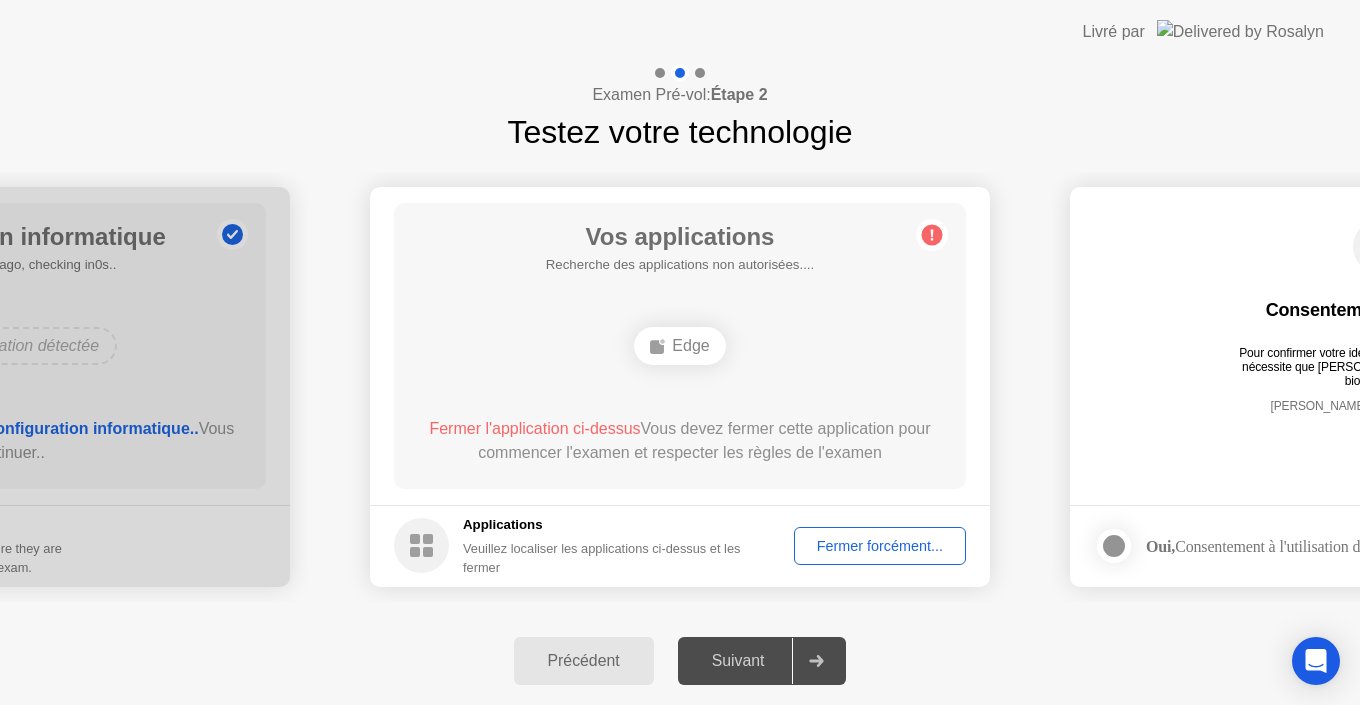click 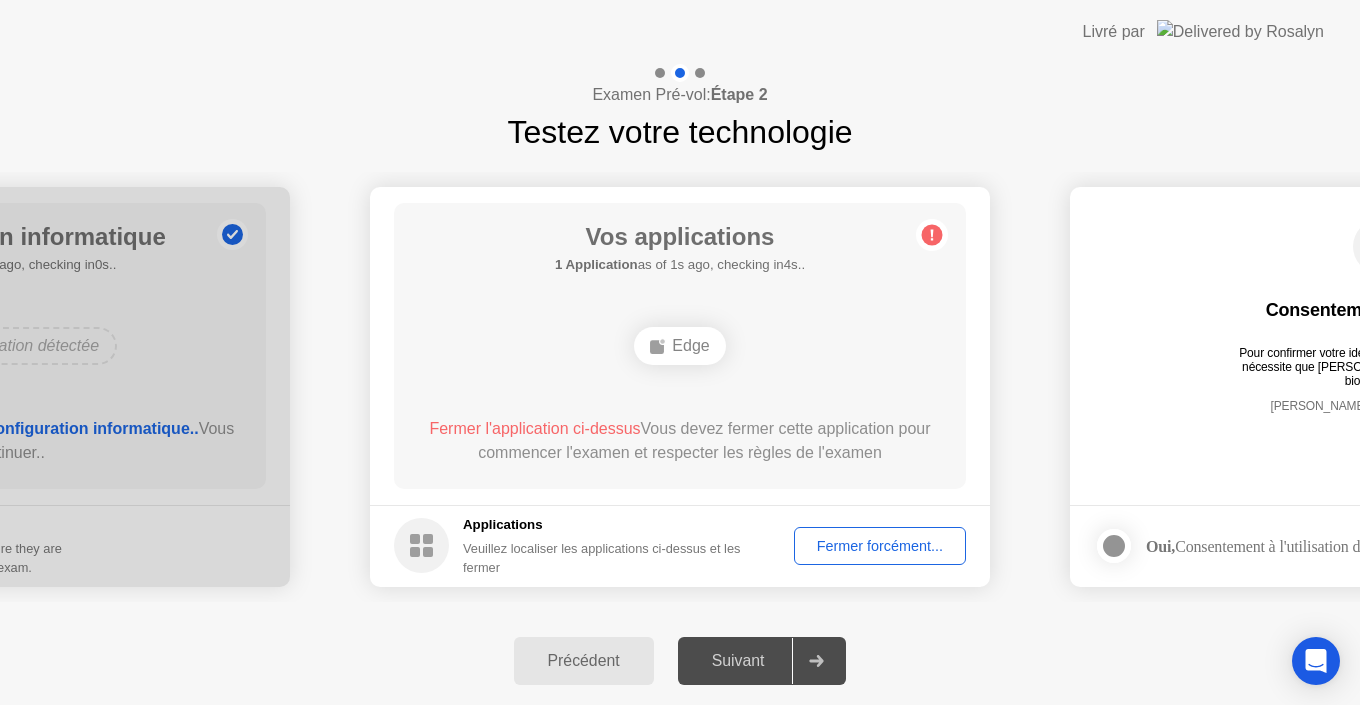 click on "Précédent" 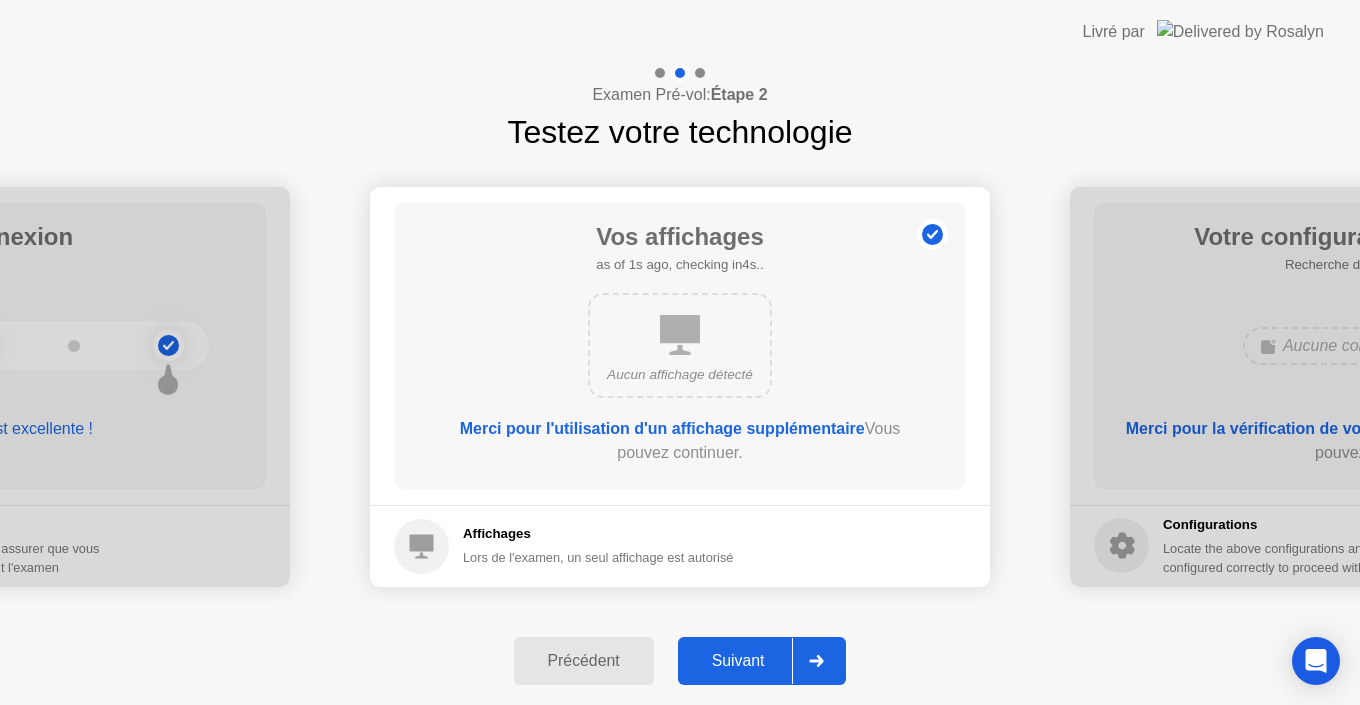click on "Suivant" 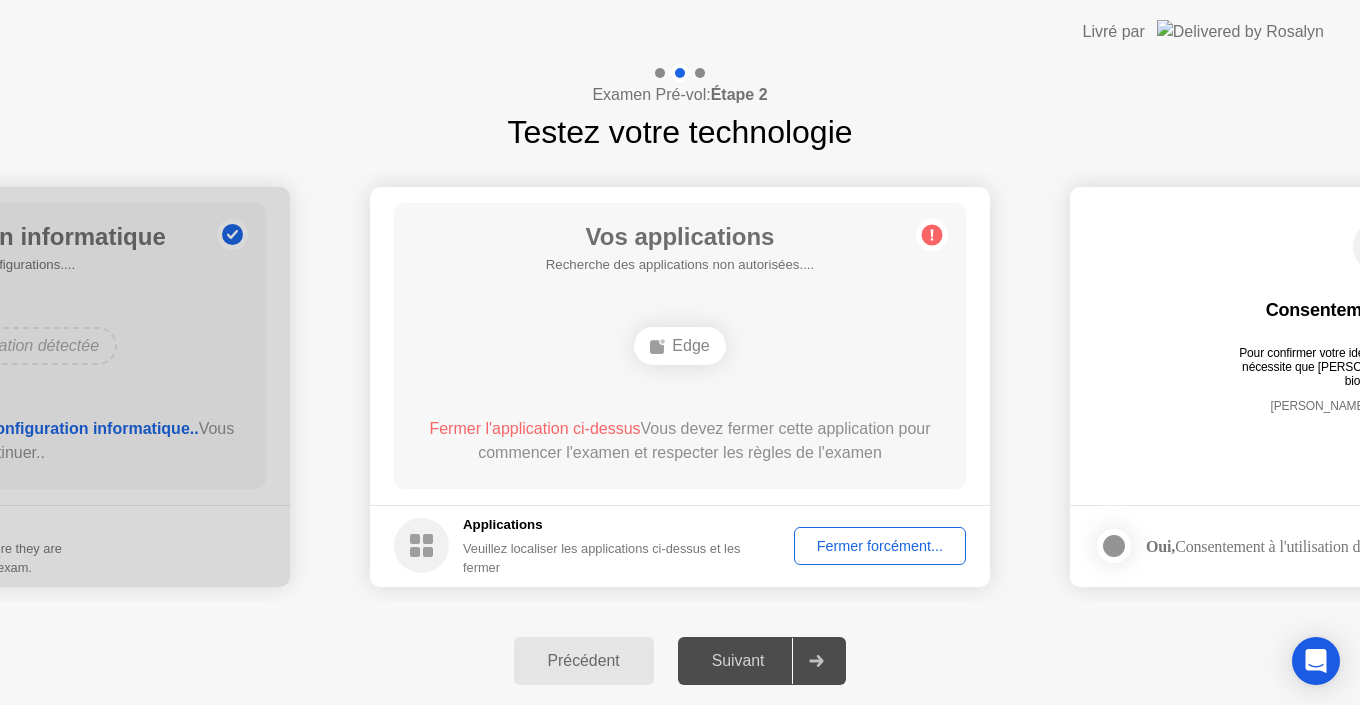click on "Fermer forcément..." 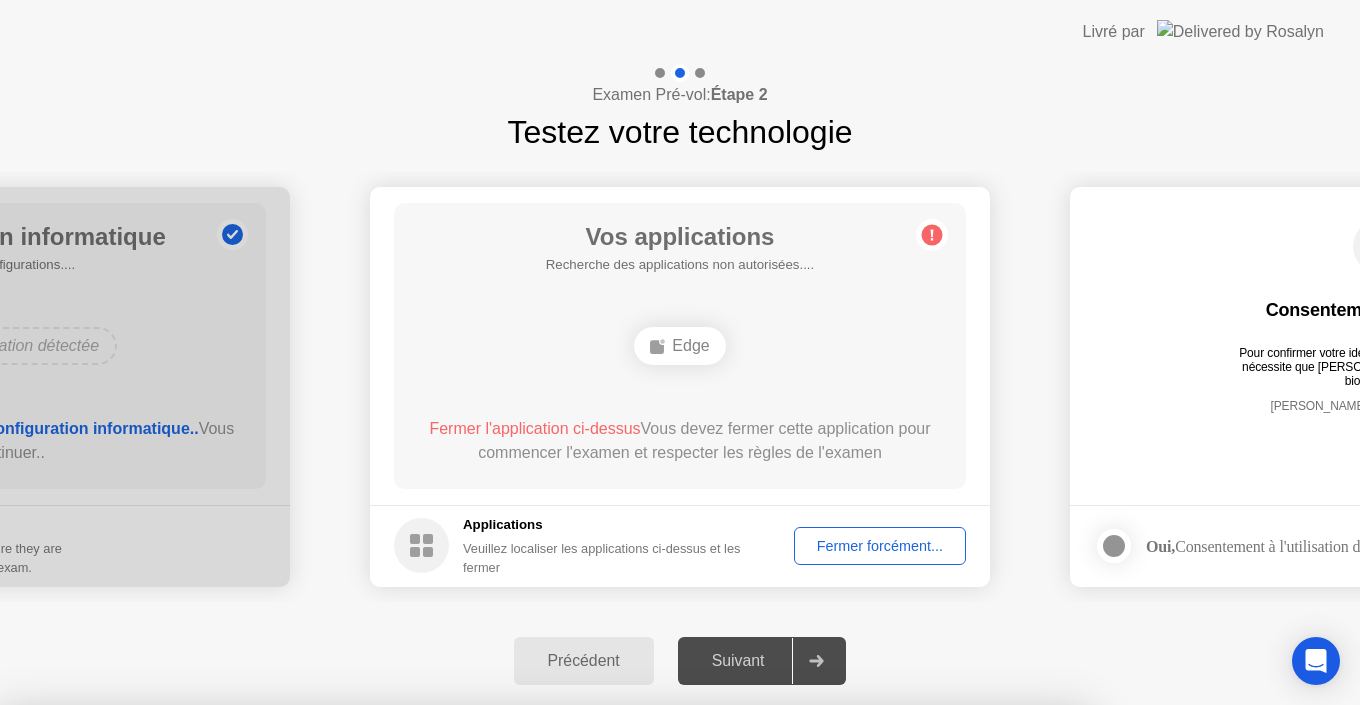 click on "Edge" at bounding box center (543, 914) 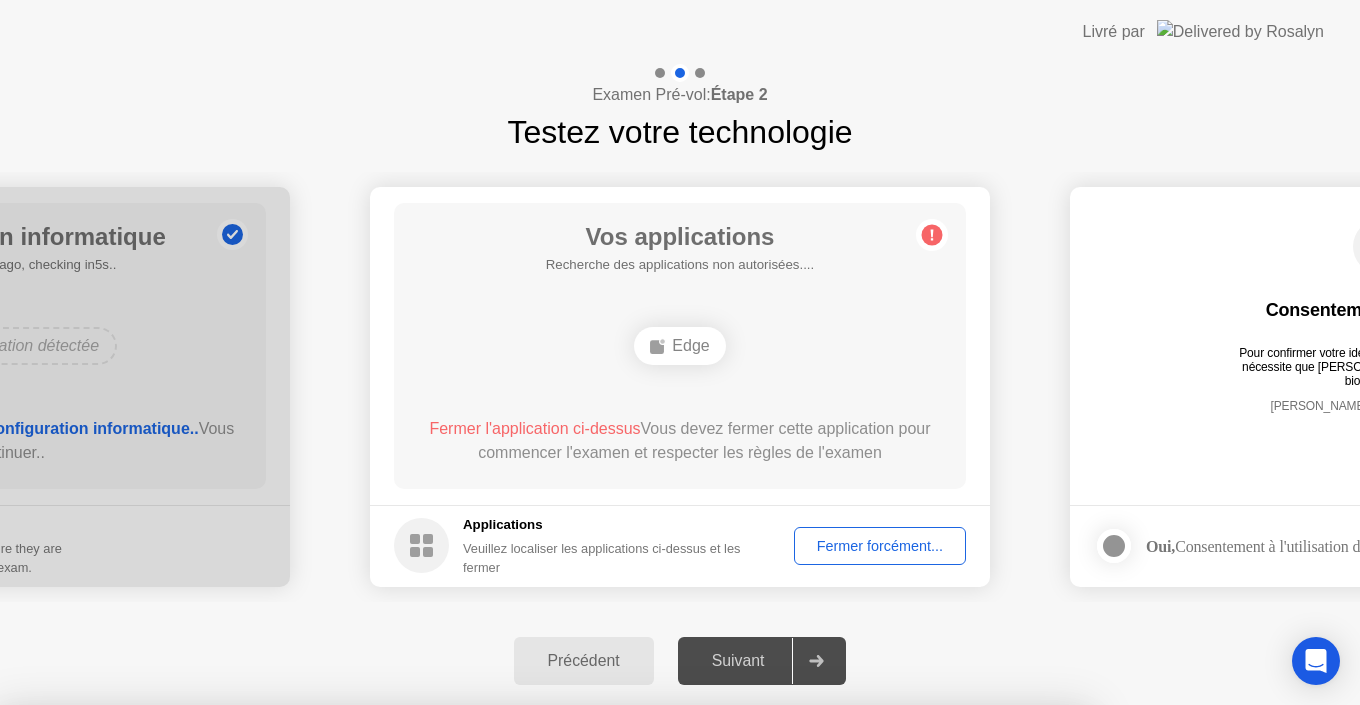 click on "En savoir plus sur la fermeture des applications" at bounding box center [544, 858] 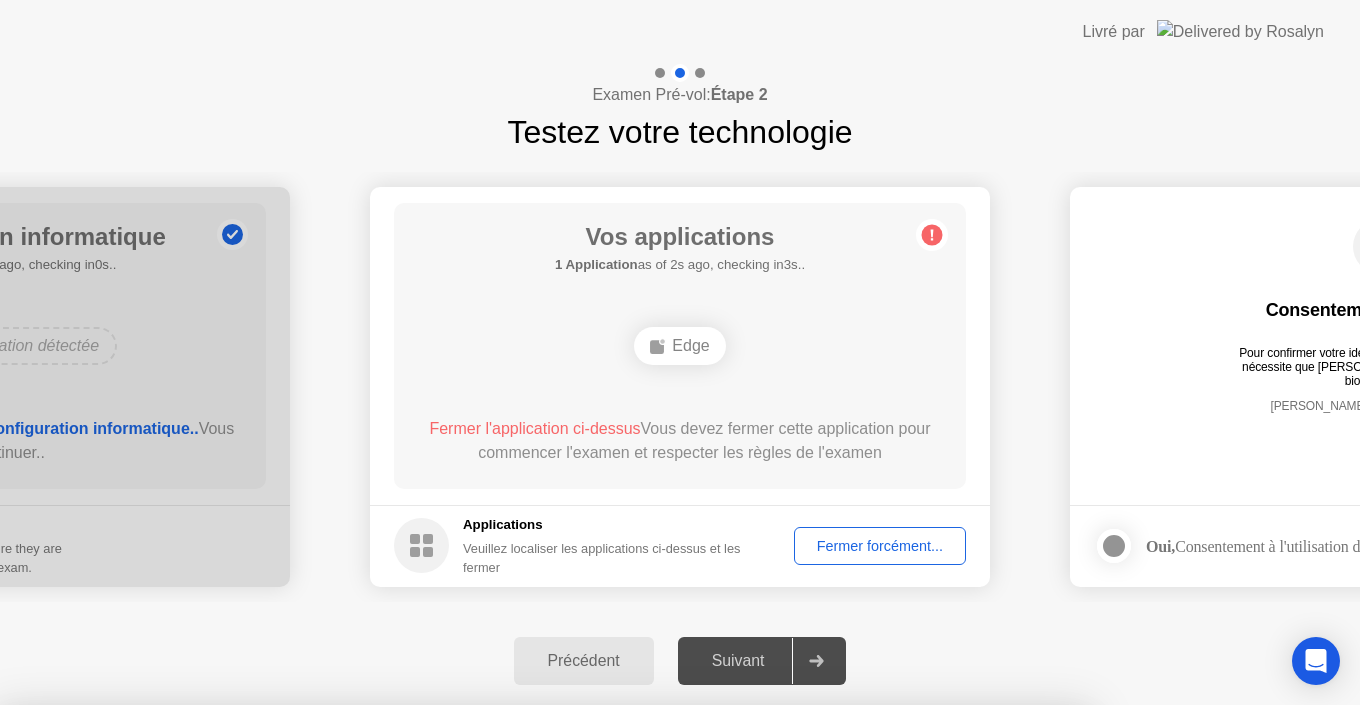 click on "Confirmer" at bounding box center [614, 981] 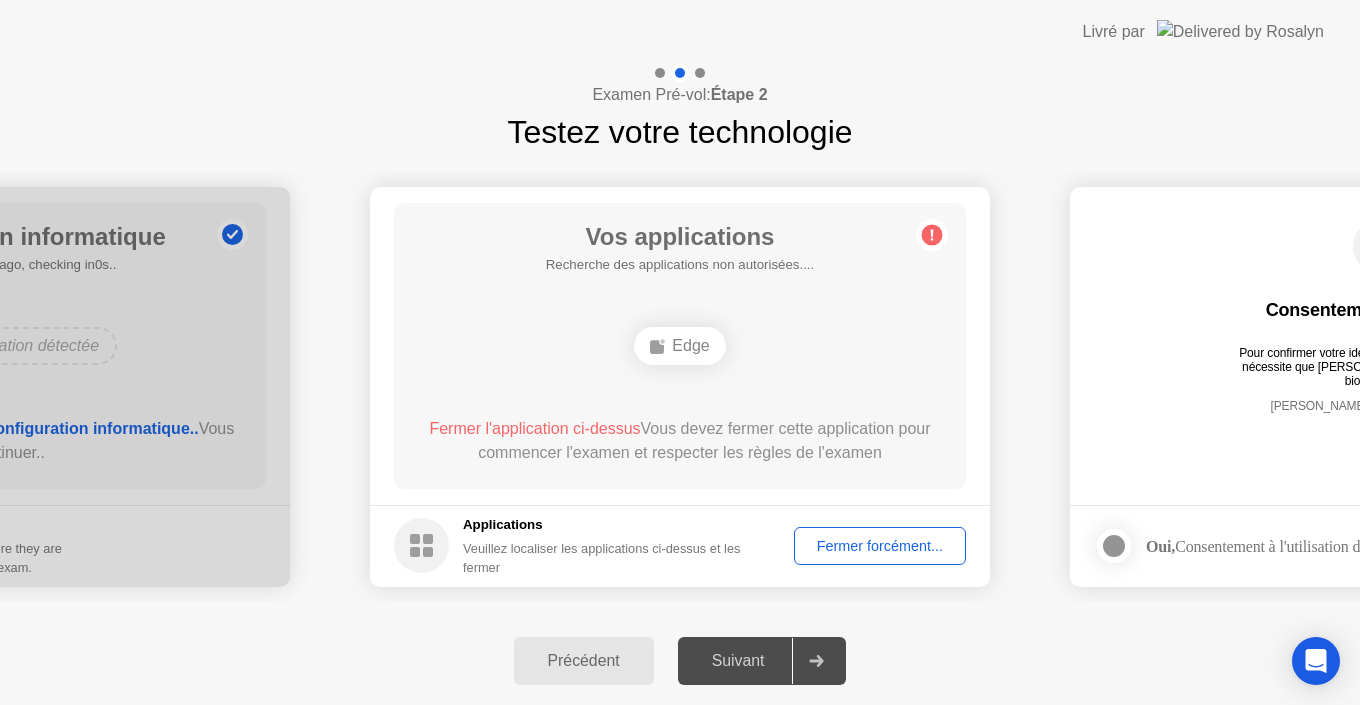 click on "Edge" 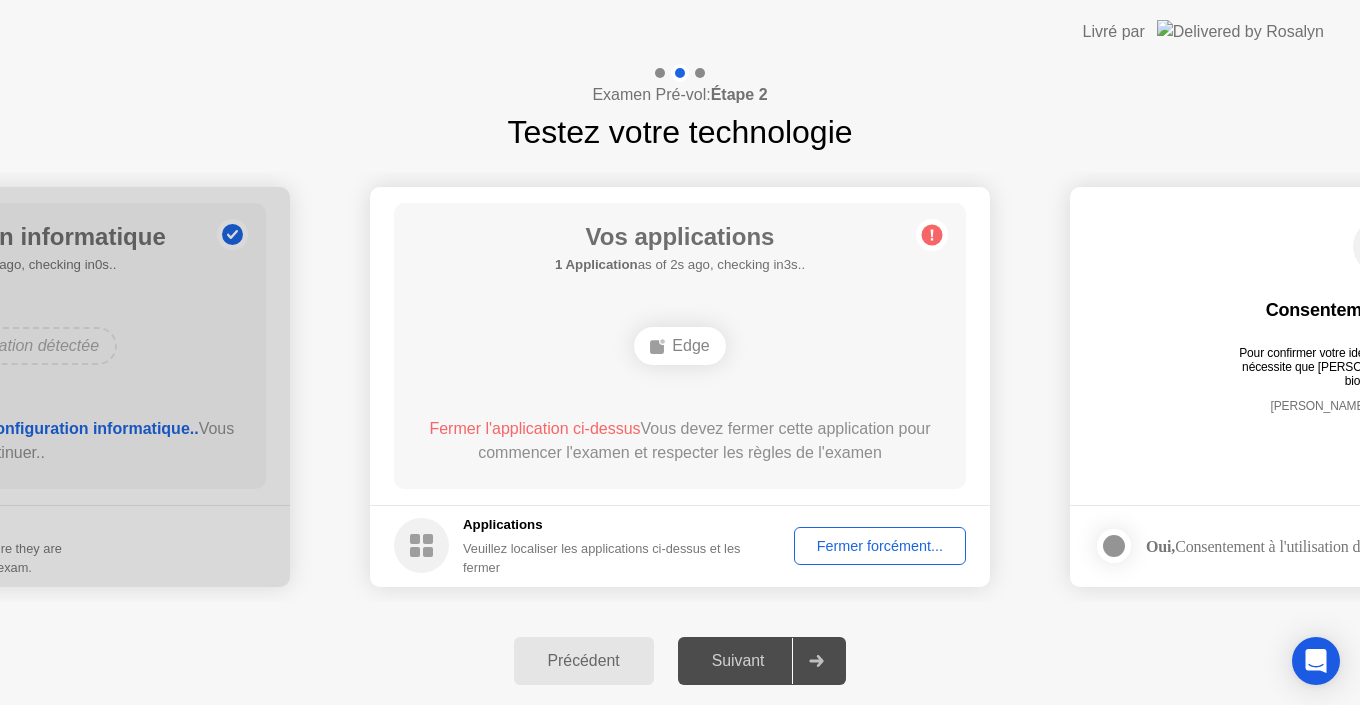 click on "Fermer forcément..." 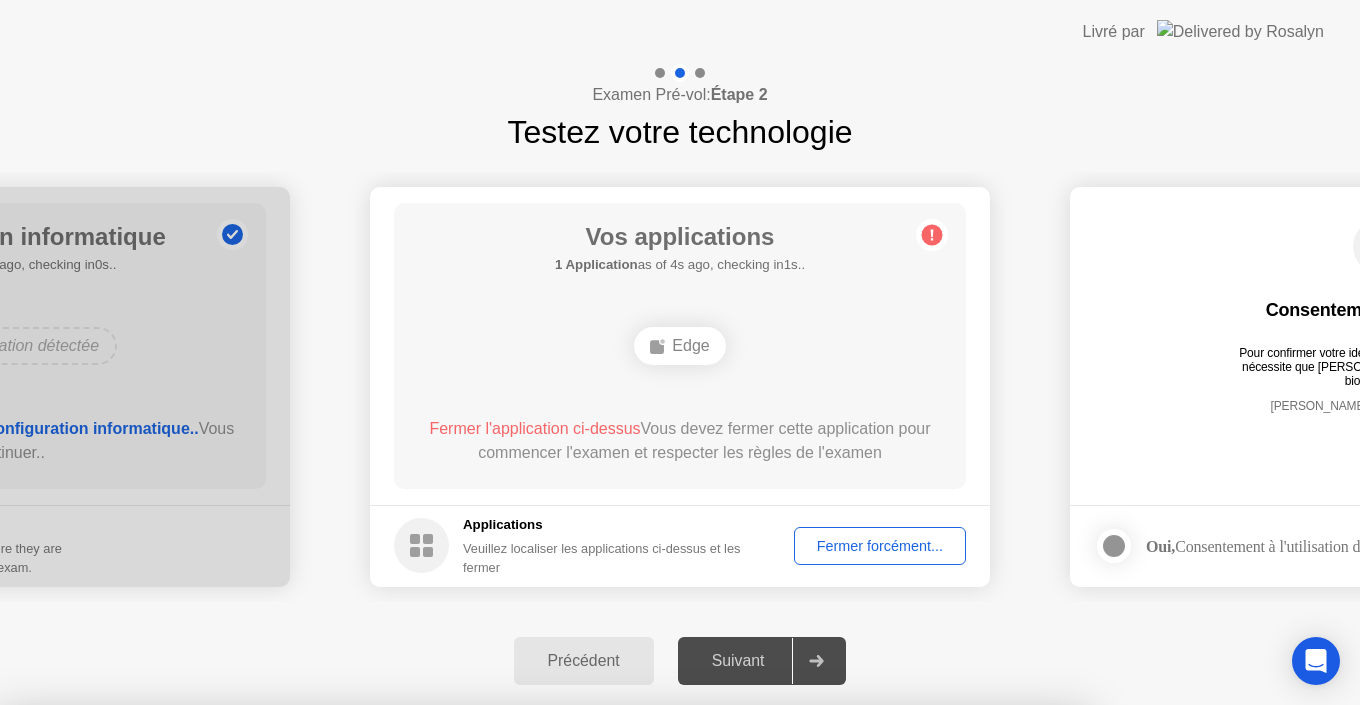 click on "Confirmer" at bounding box center [614, 981] 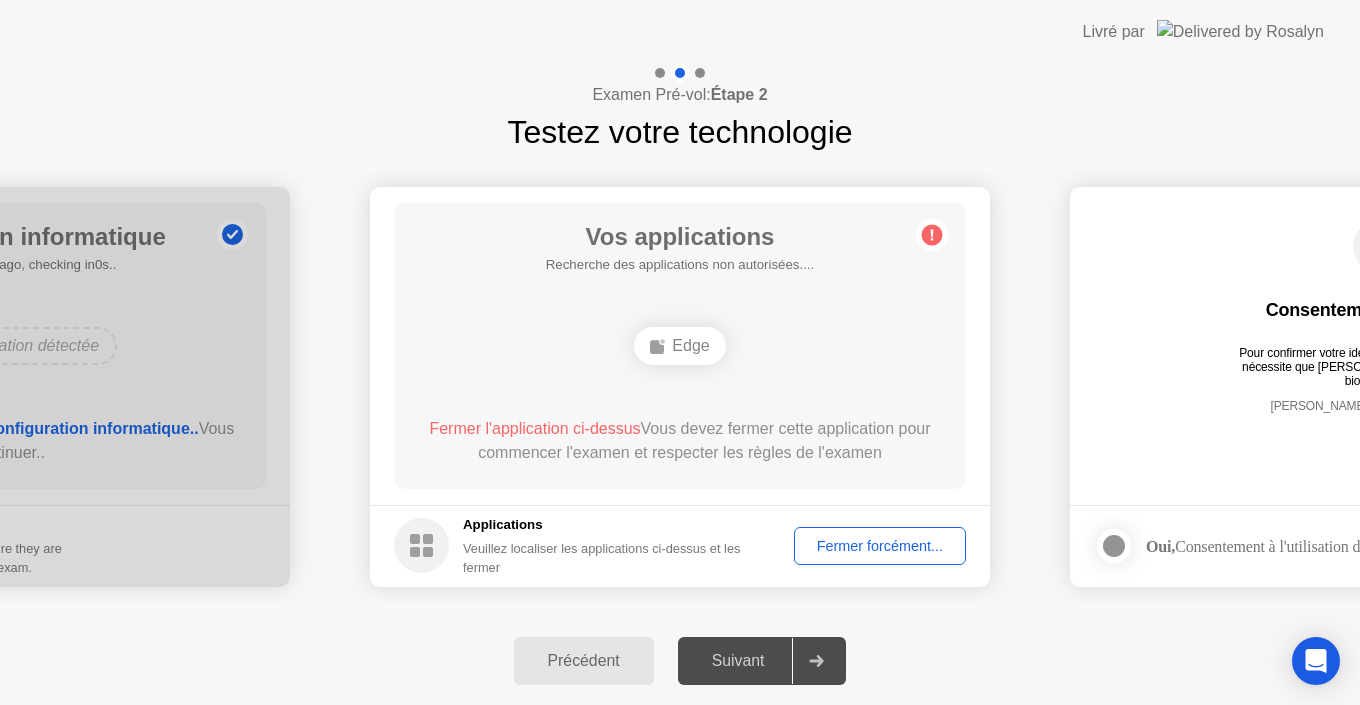 click on "Précédent" 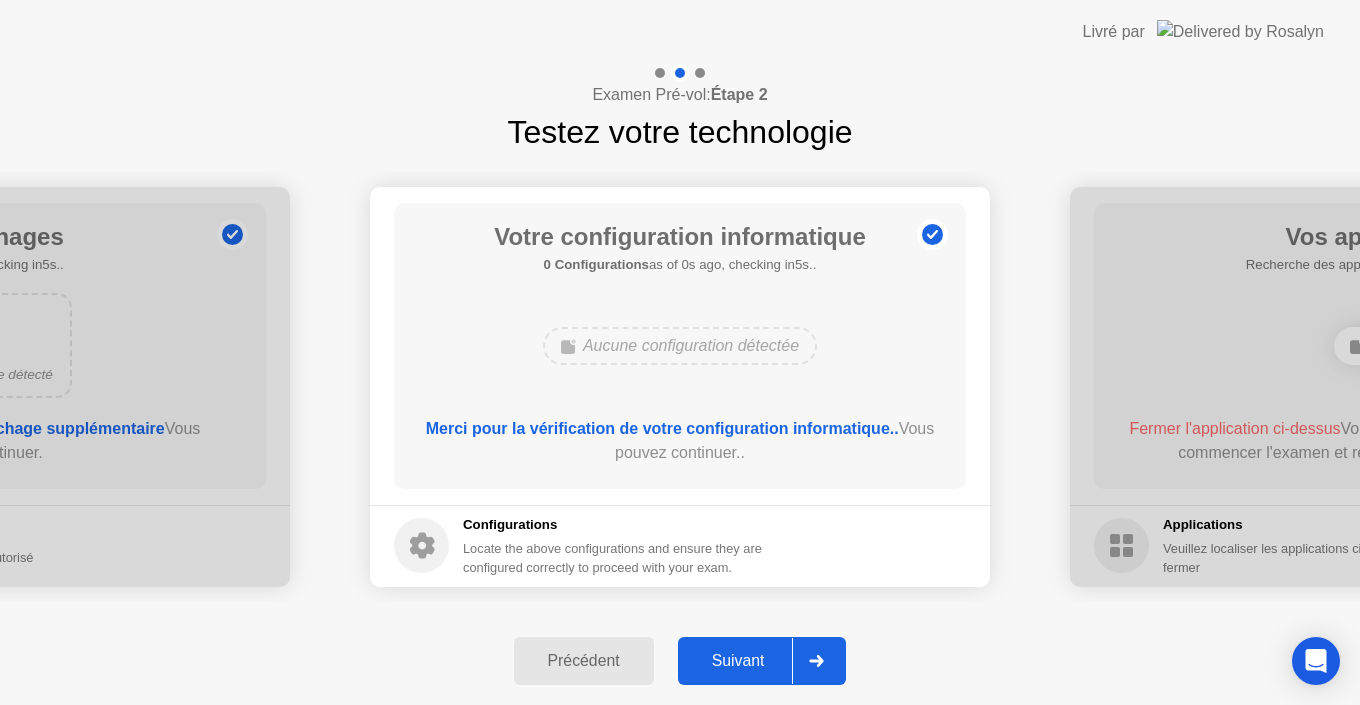 click on "Précédent Suivant" 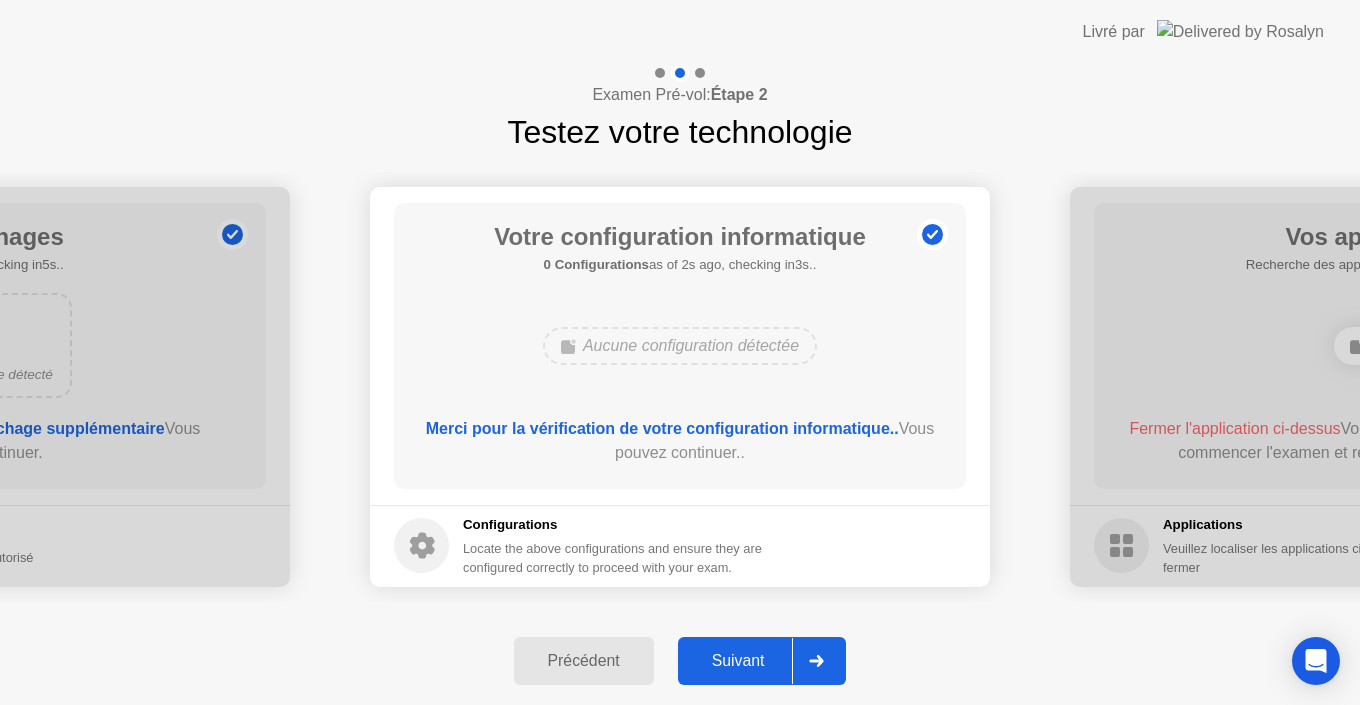 click on "Précédent" 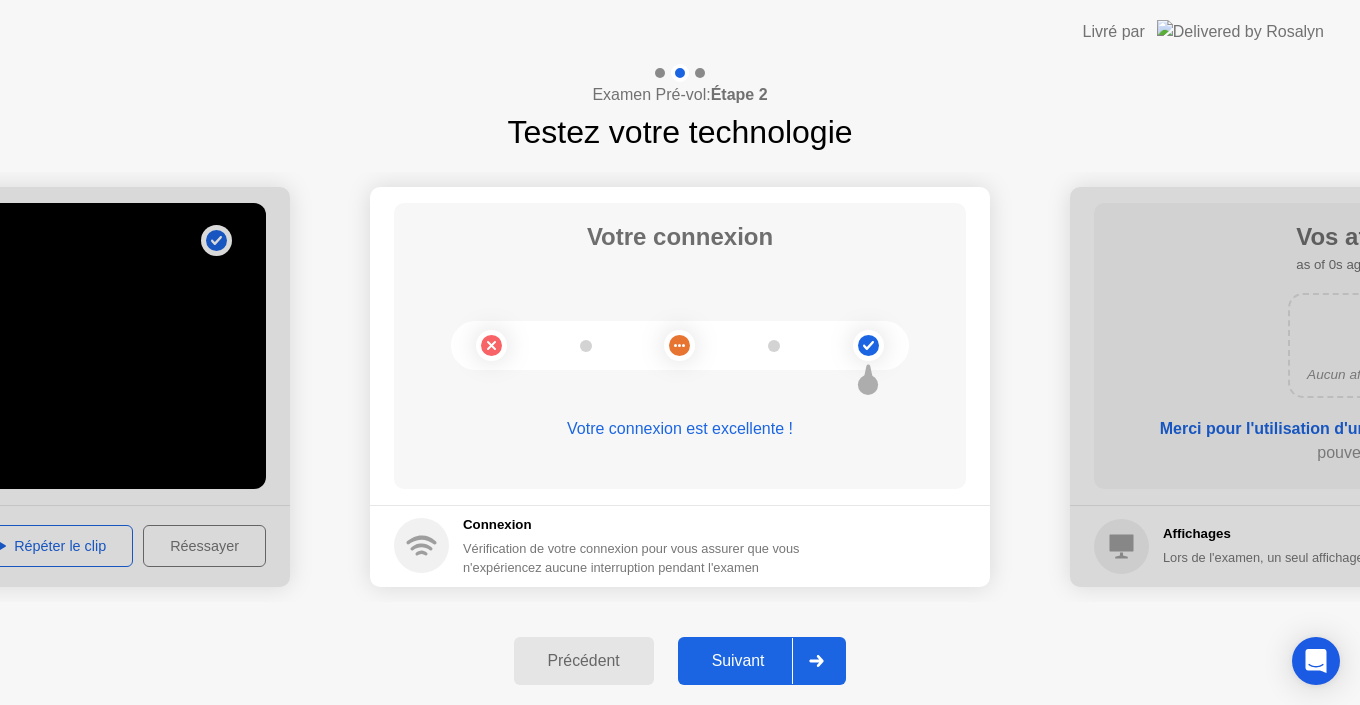 click on "Suivant" 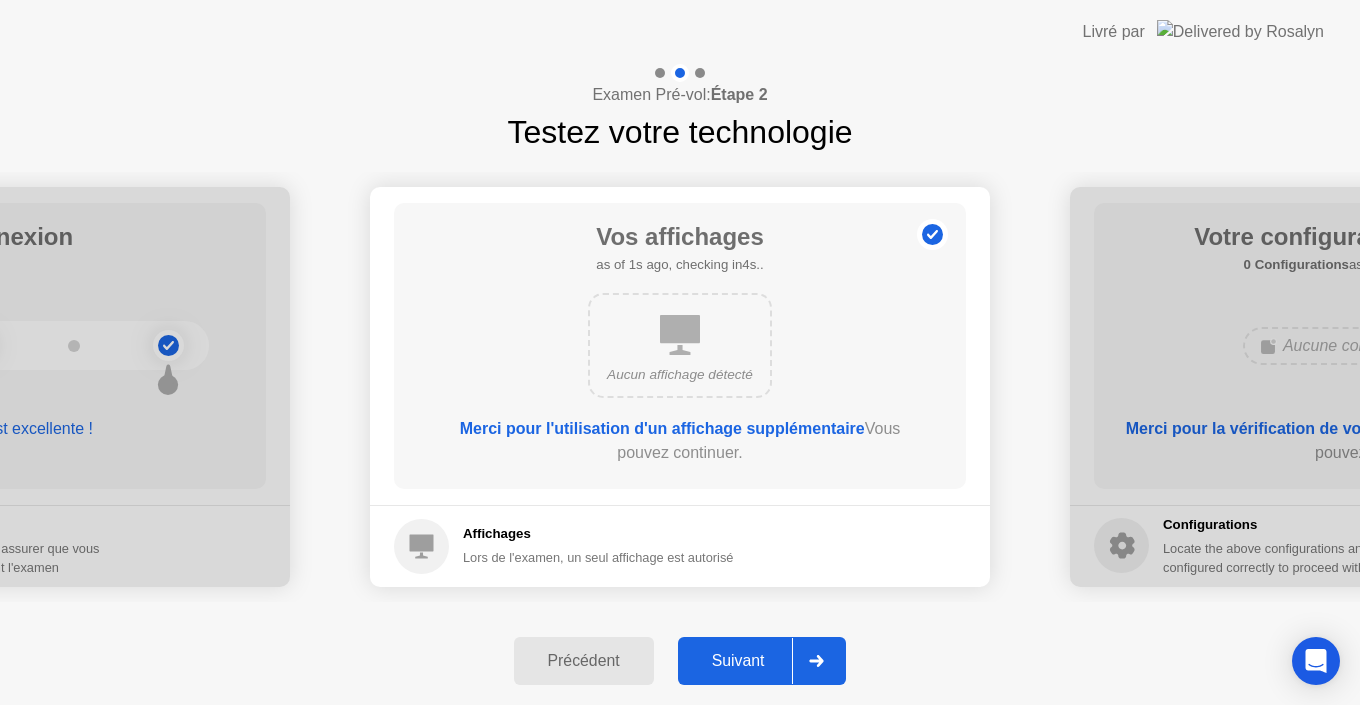 click on "Suivant" 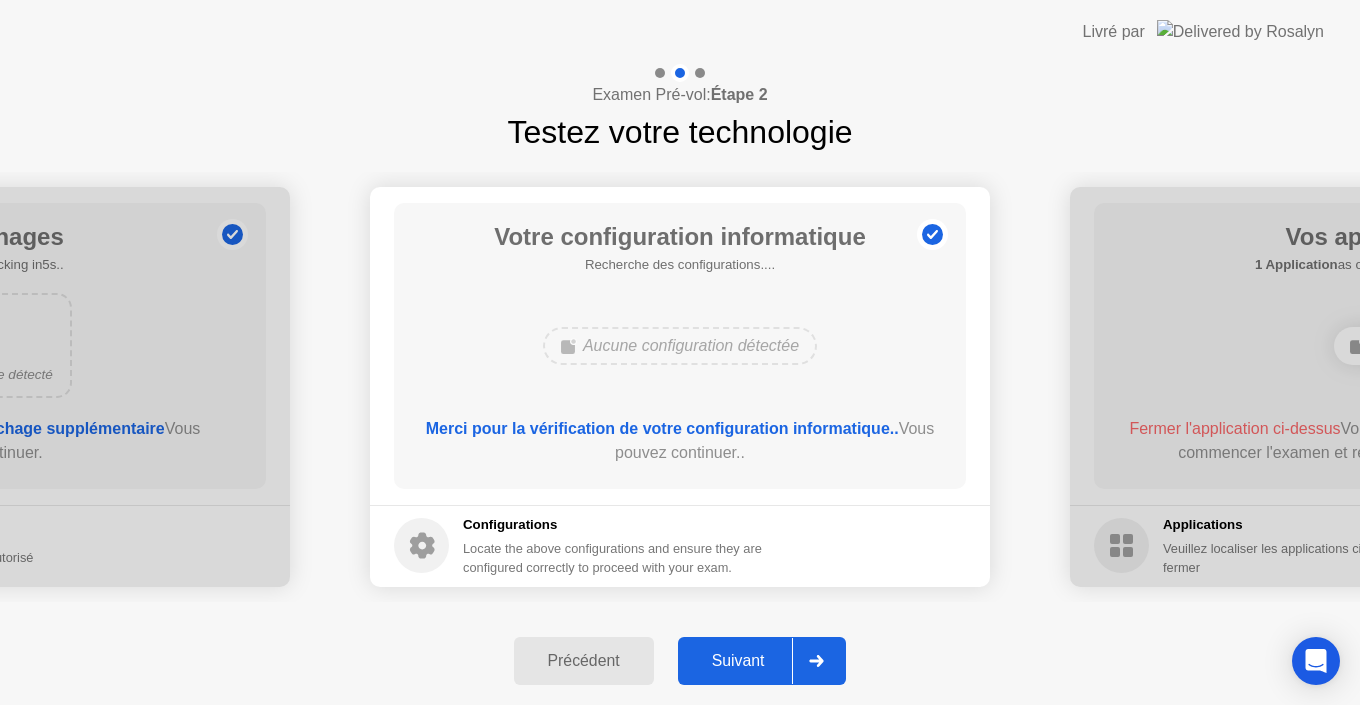 click on "Suivant" 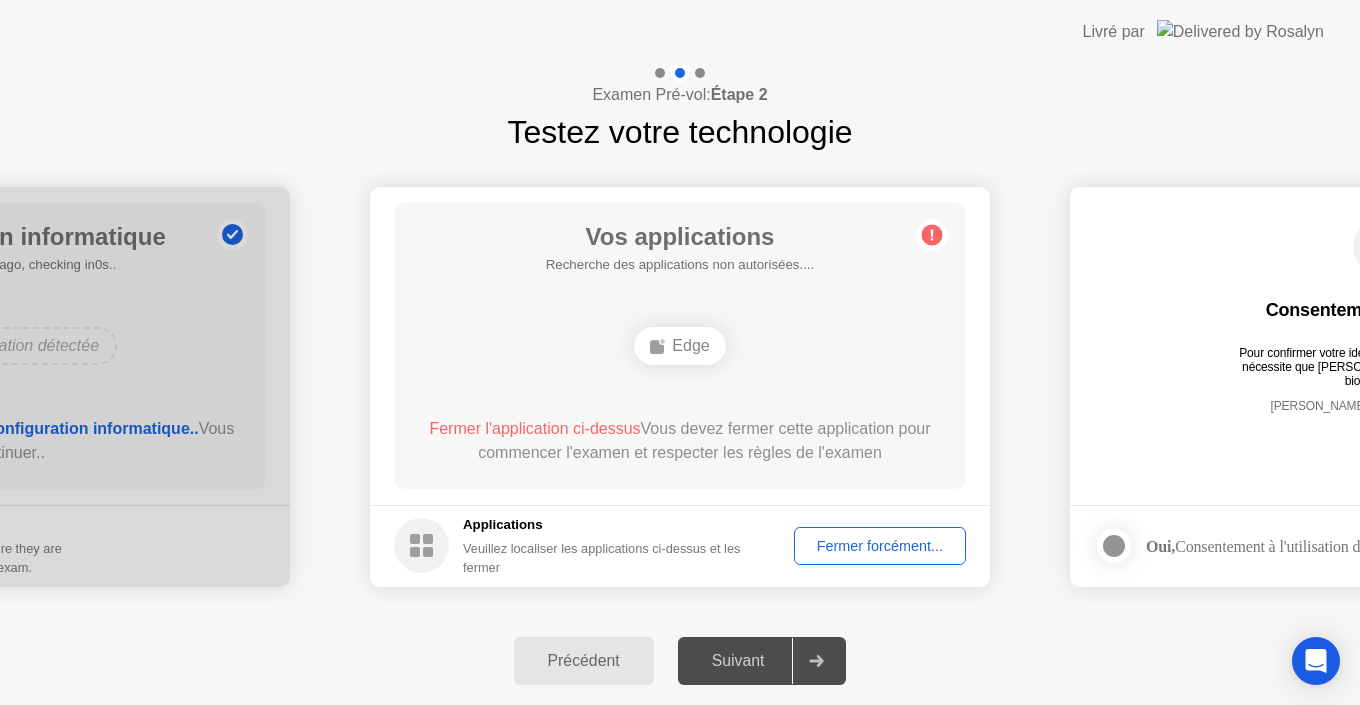click on "Précédent Suivant" 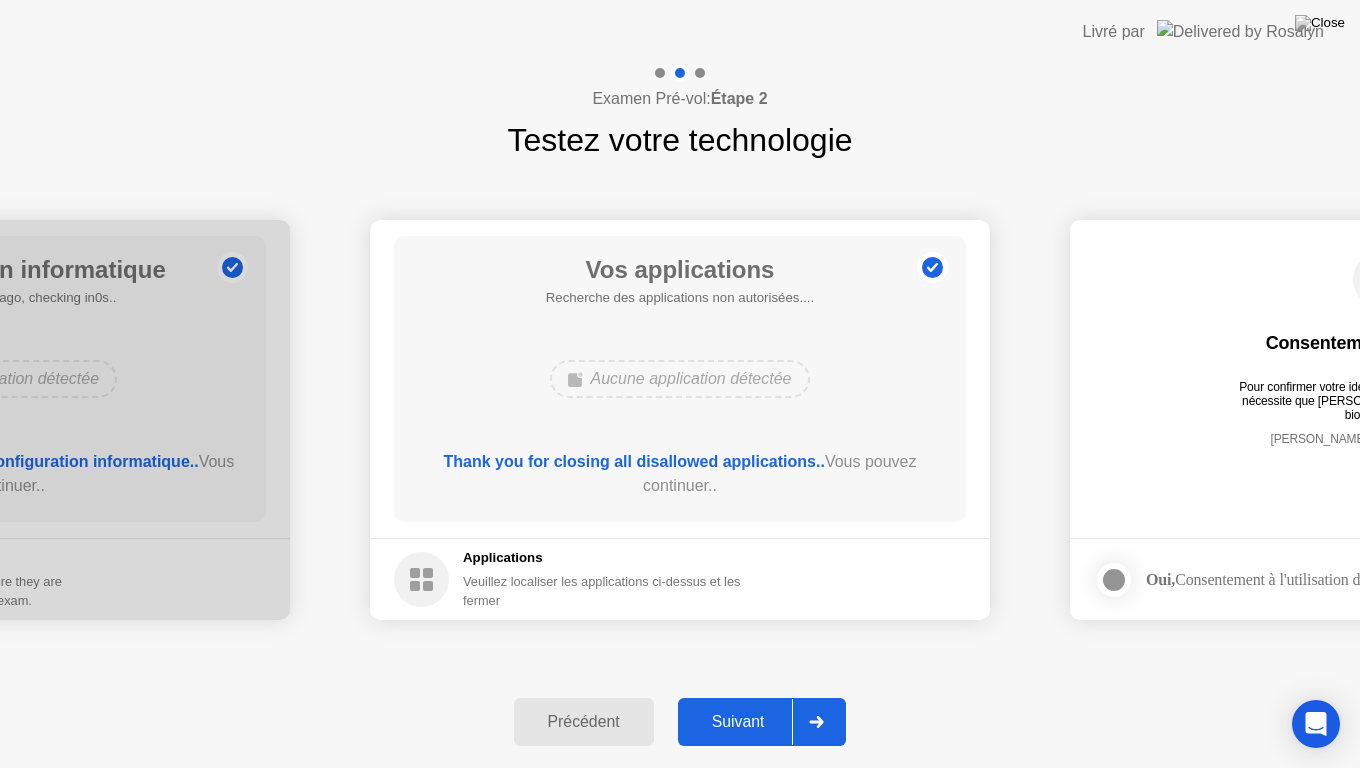 click on "Suivant" 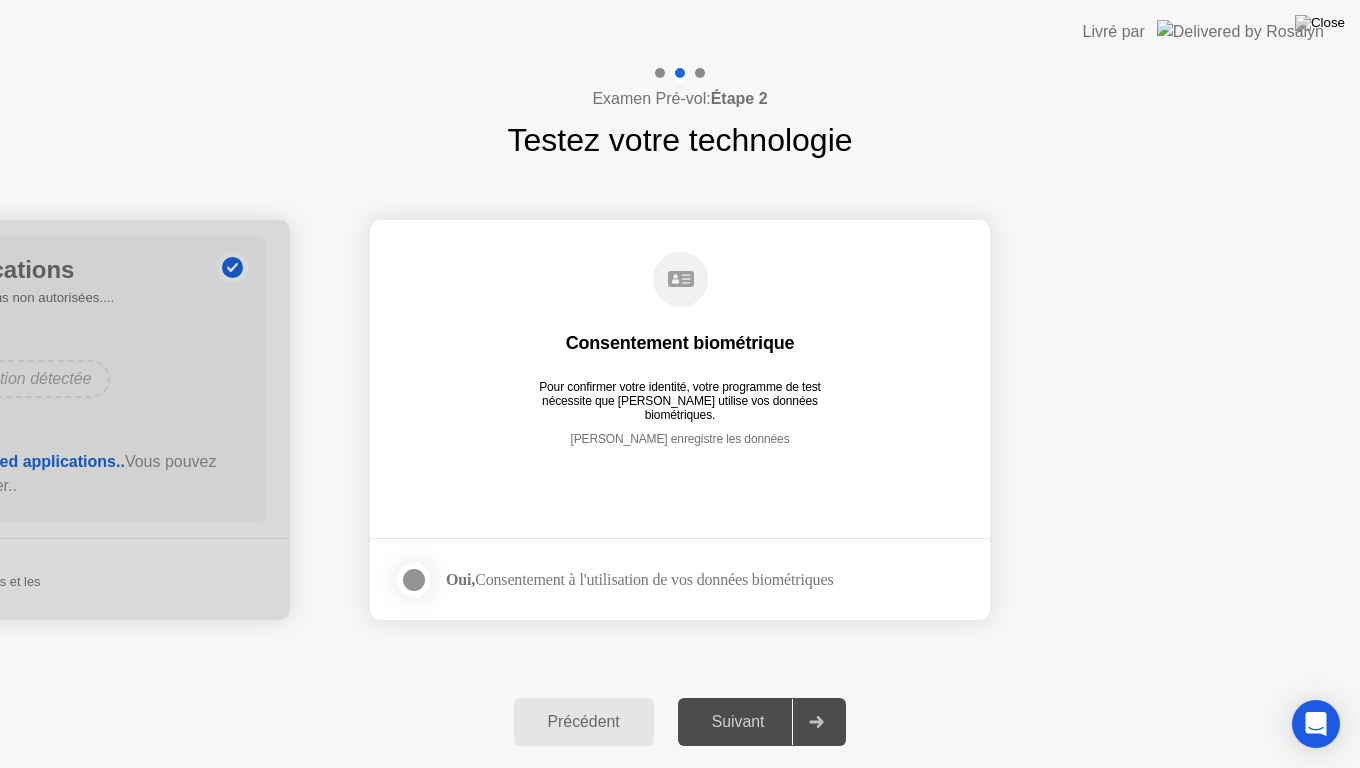 click 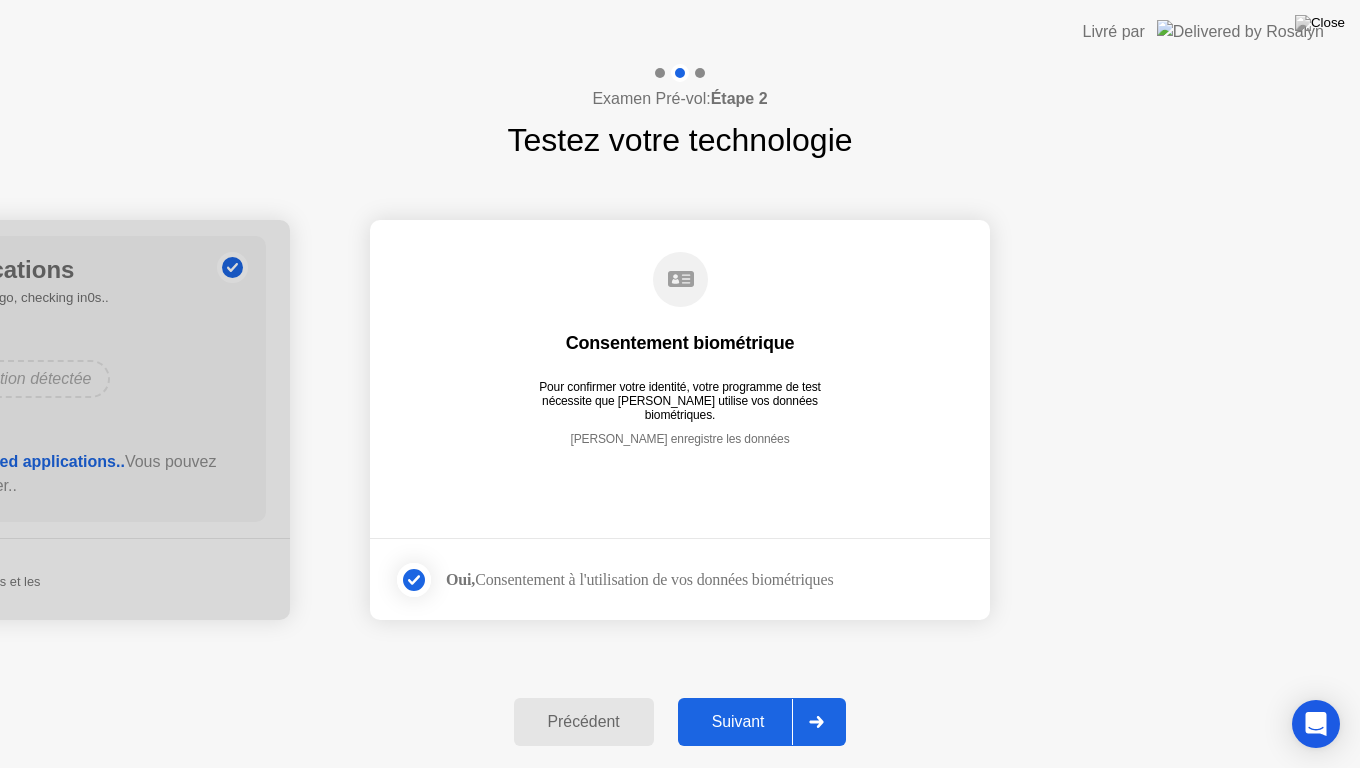 click on "Suivant" 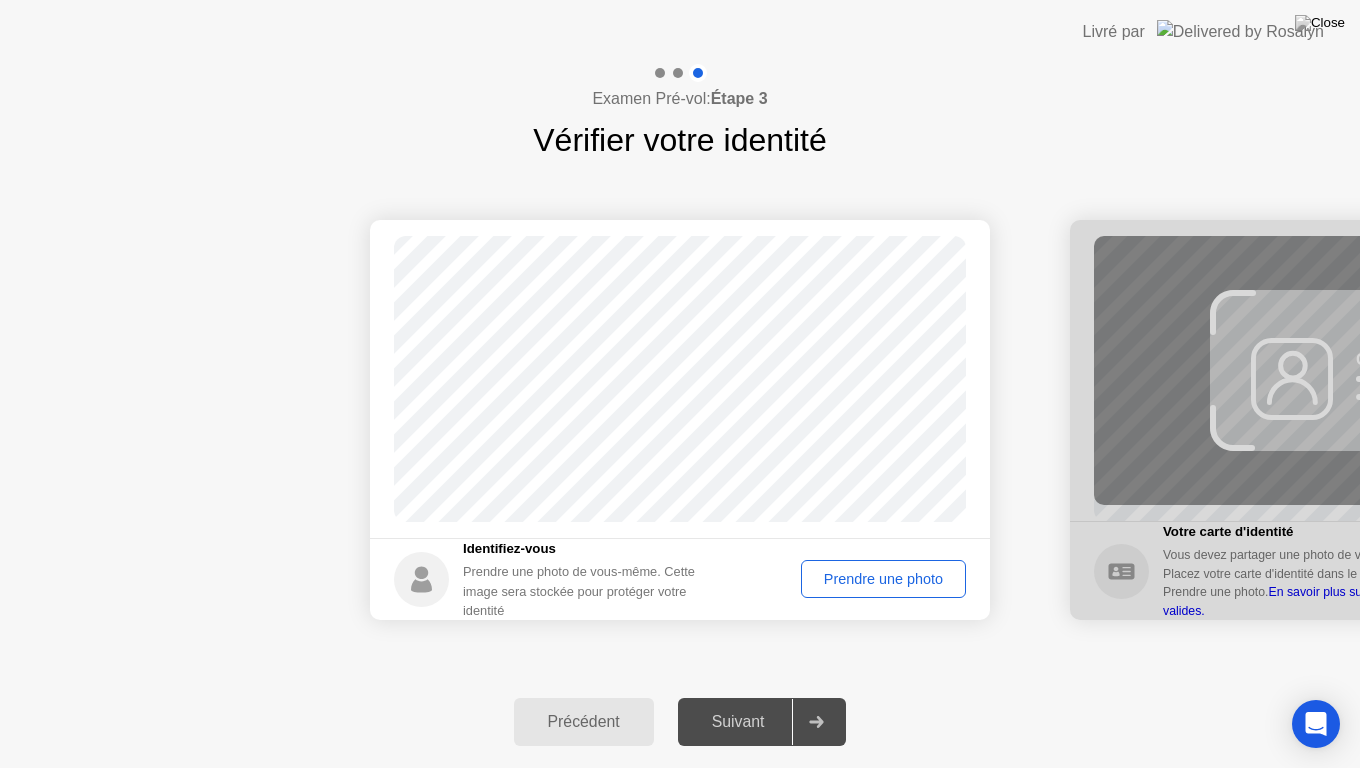 click on "Prendre une photo" 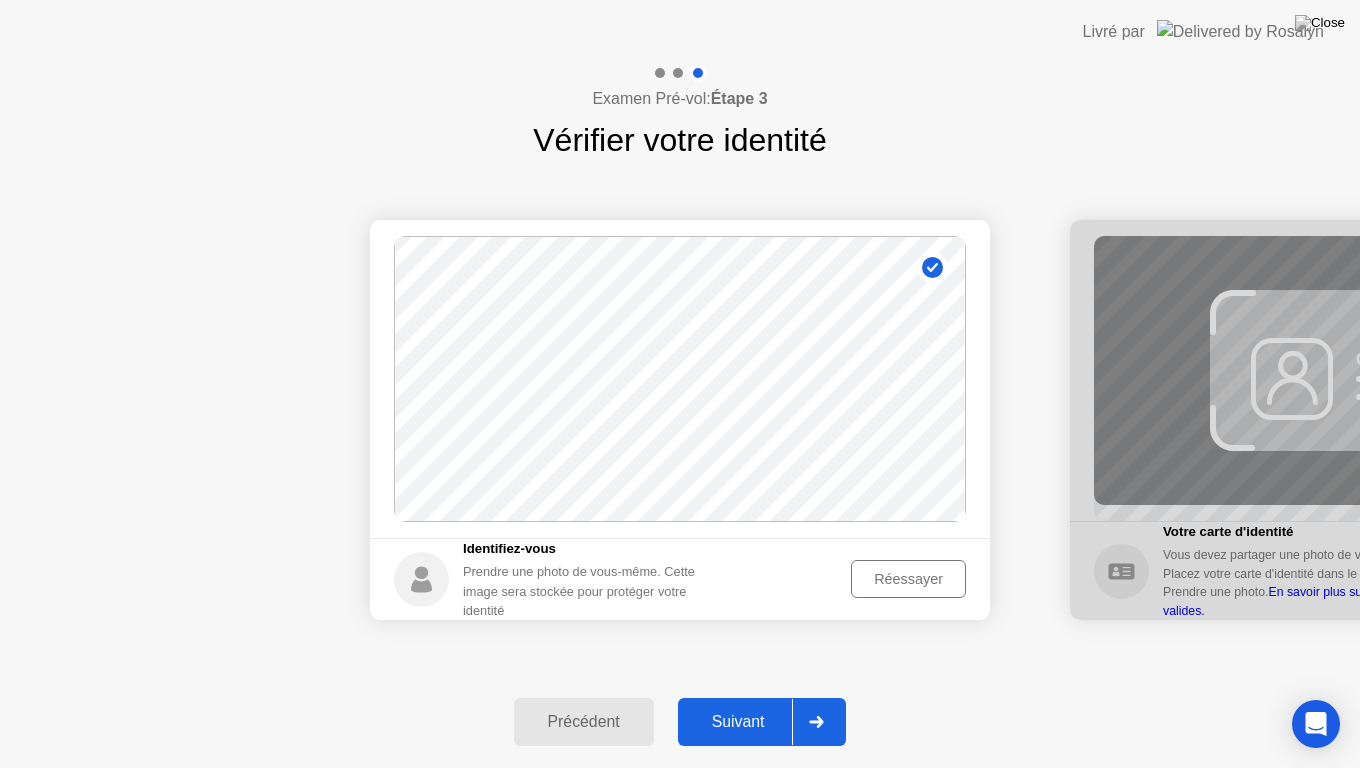 click on "Suivant" 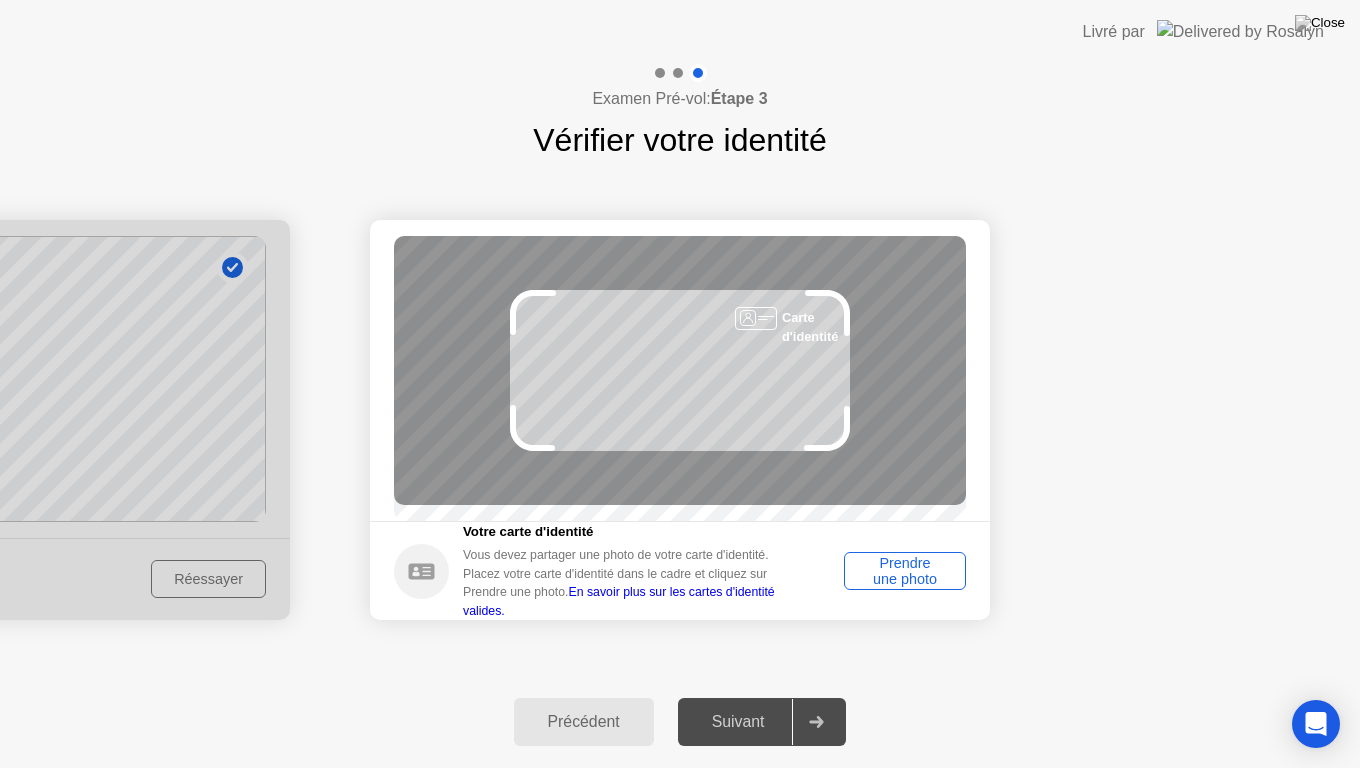 click on "Carte d'identité" 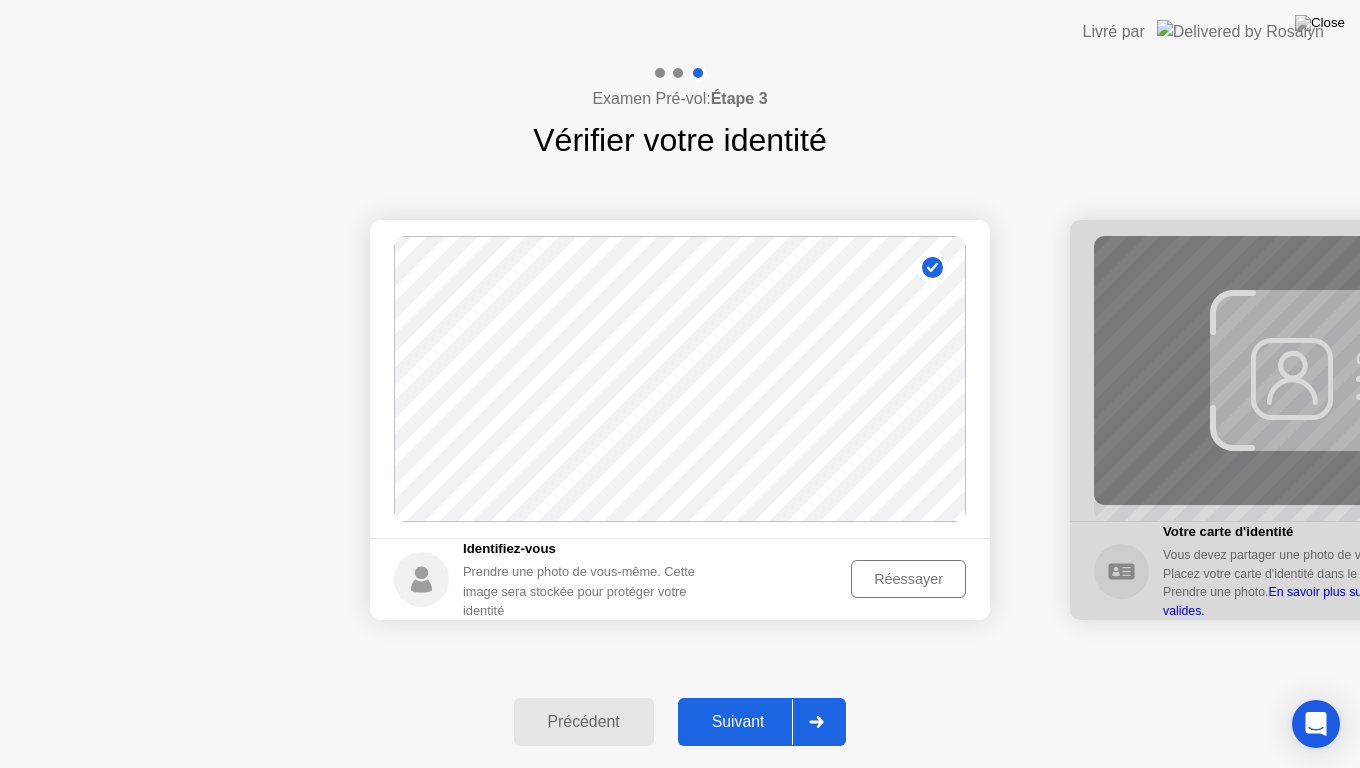 click on "Suivant" 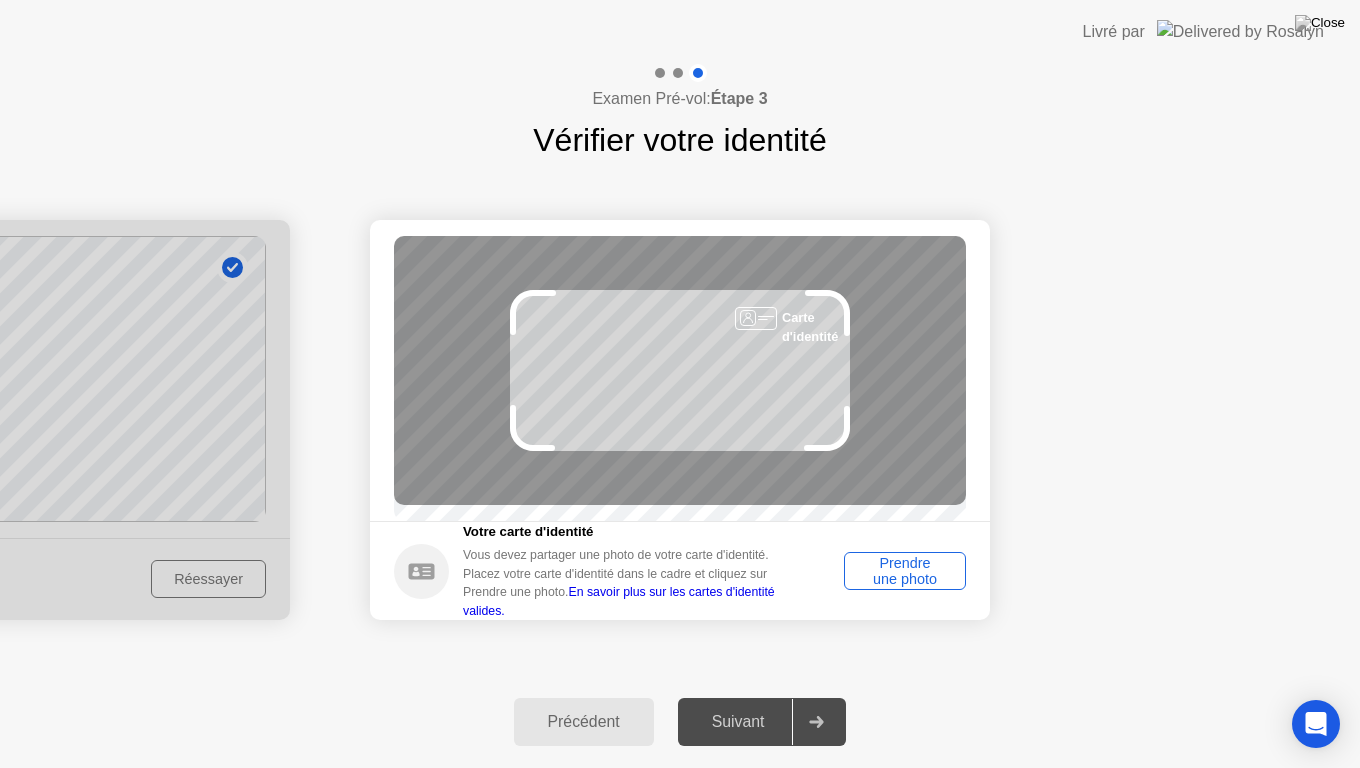 click on "Prendre une photo" 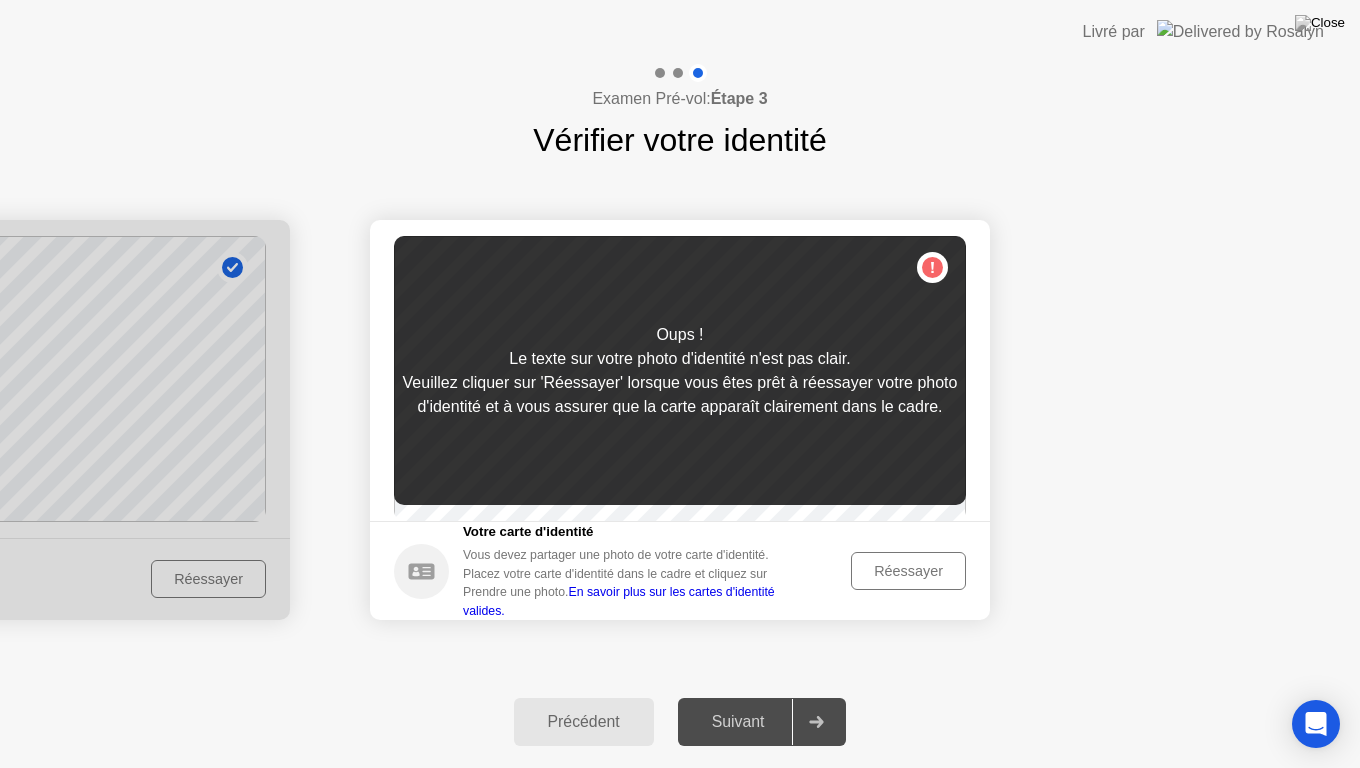 click on "Réessayer" 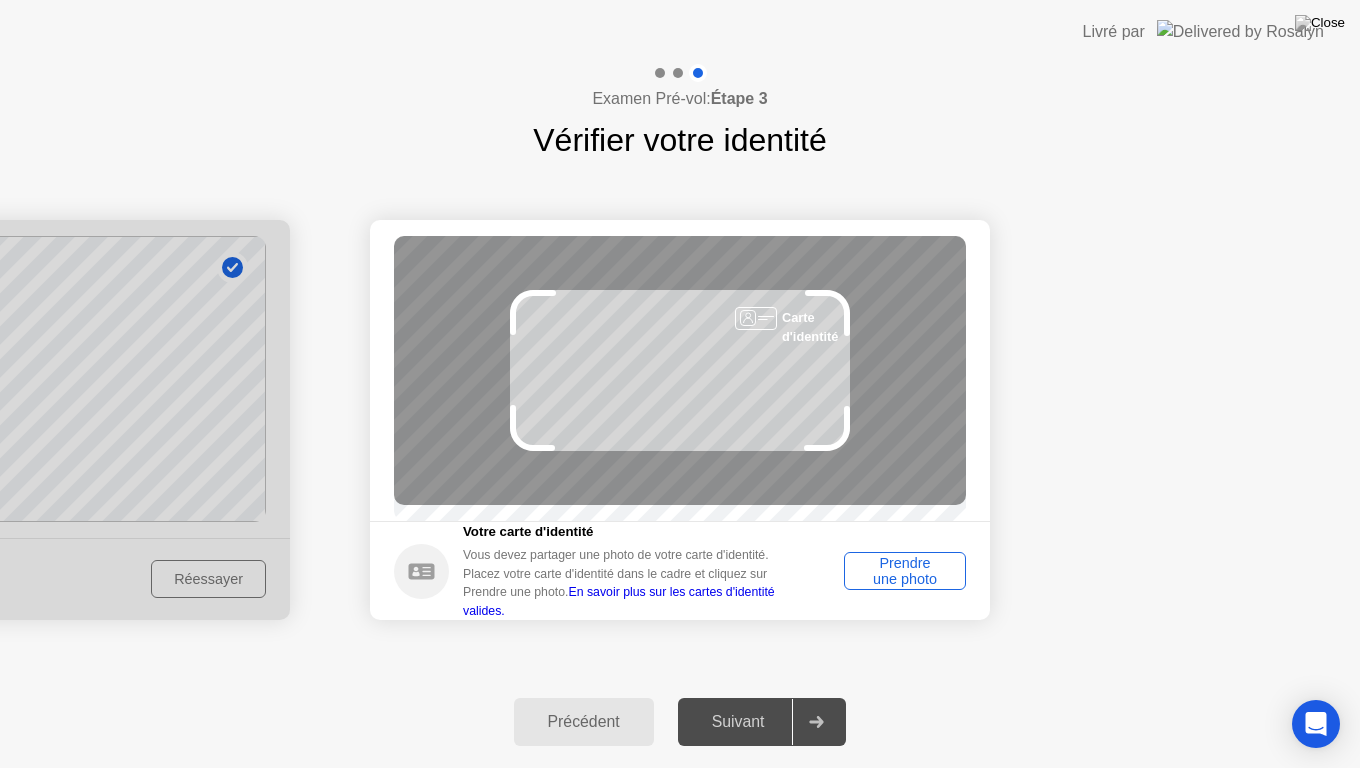 click on "Votre carte d'identité Vous devez partager une photo de votre carte d'identité. Placez votre carte d'identité dans le cadre et cliquez sur Prendre une photo.  En savoir plus sur les cartes d'identité valides. Prendre une photo" 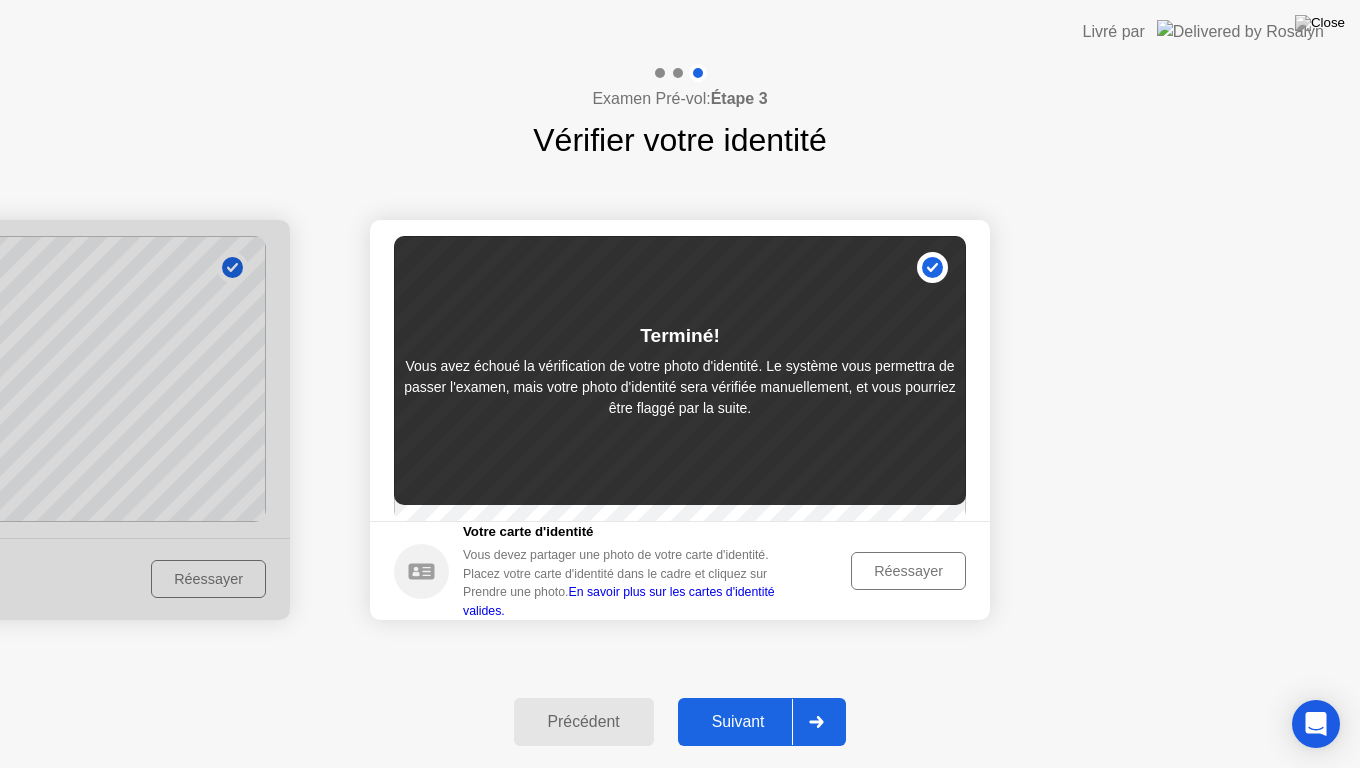 click on "Réessayer" 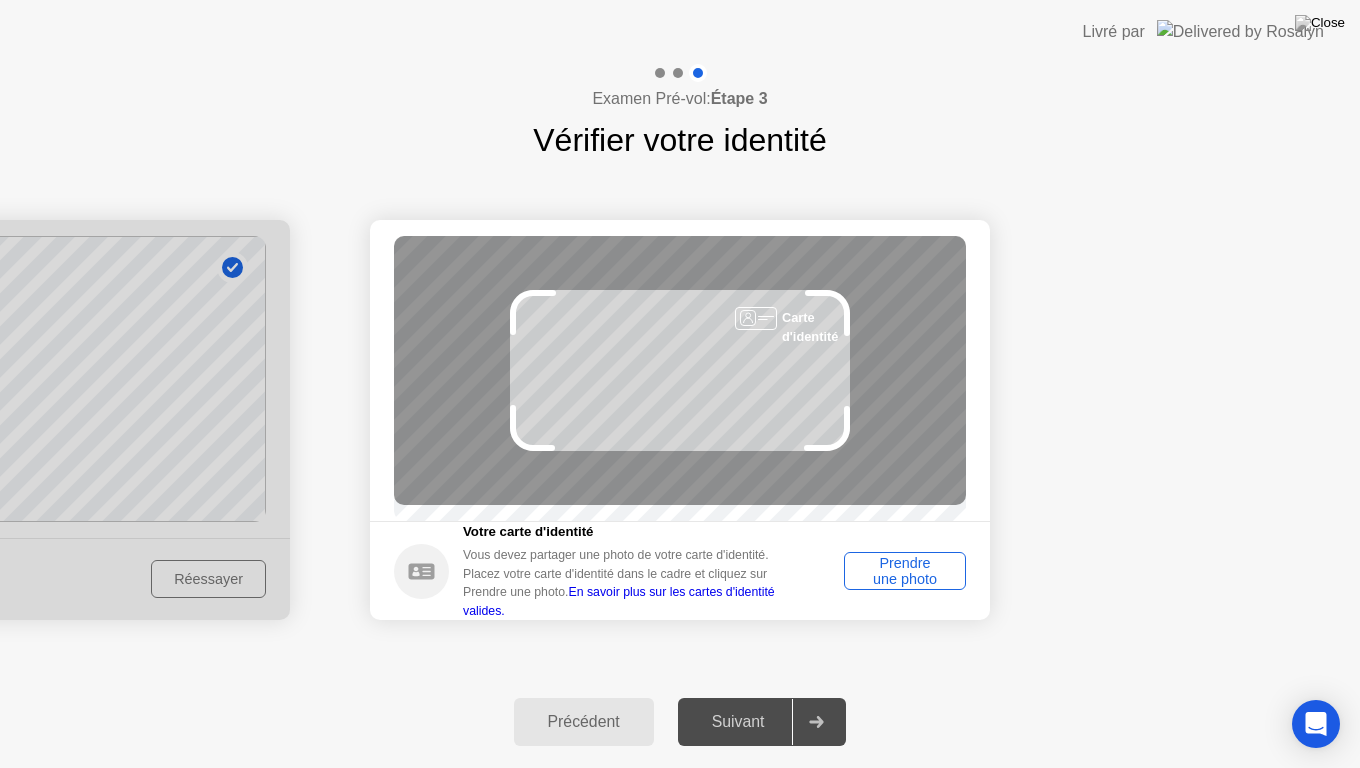 click on "Précédent" 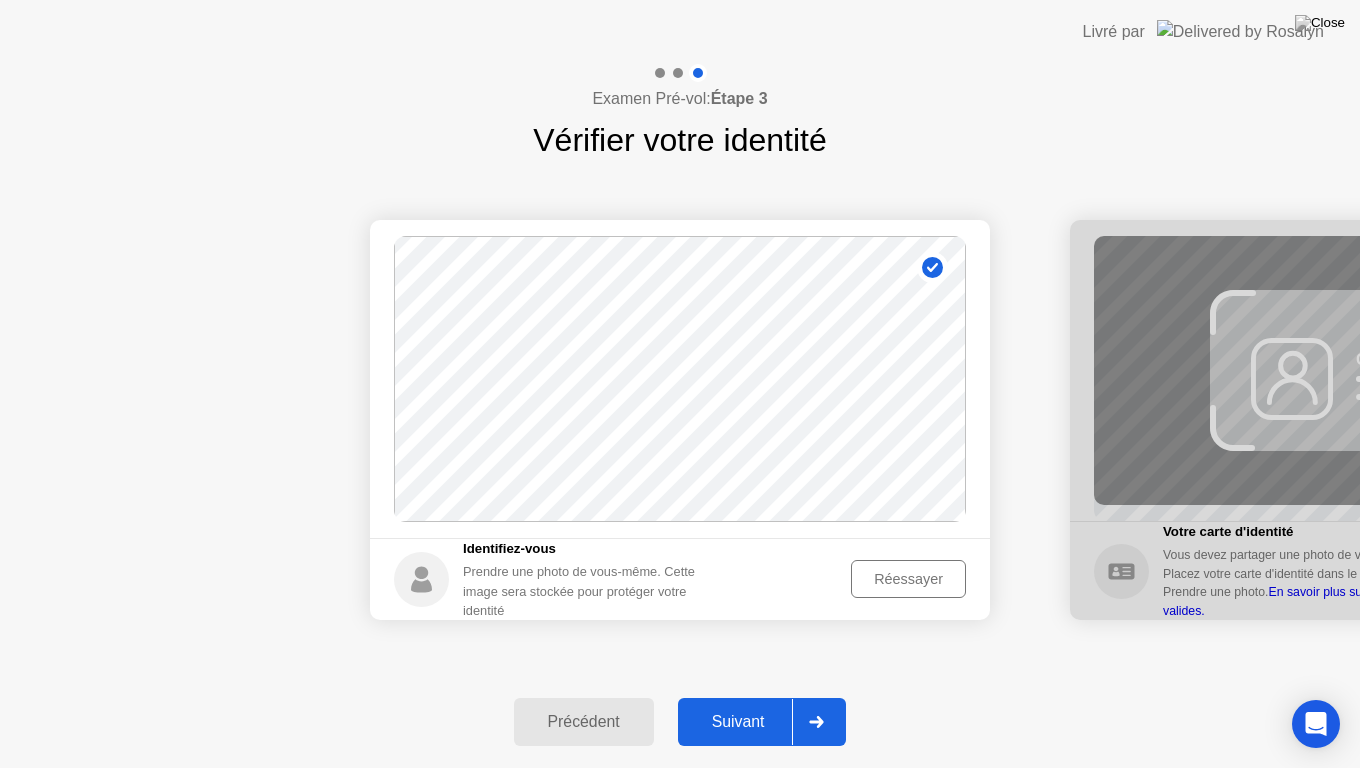 click on "Suivant" 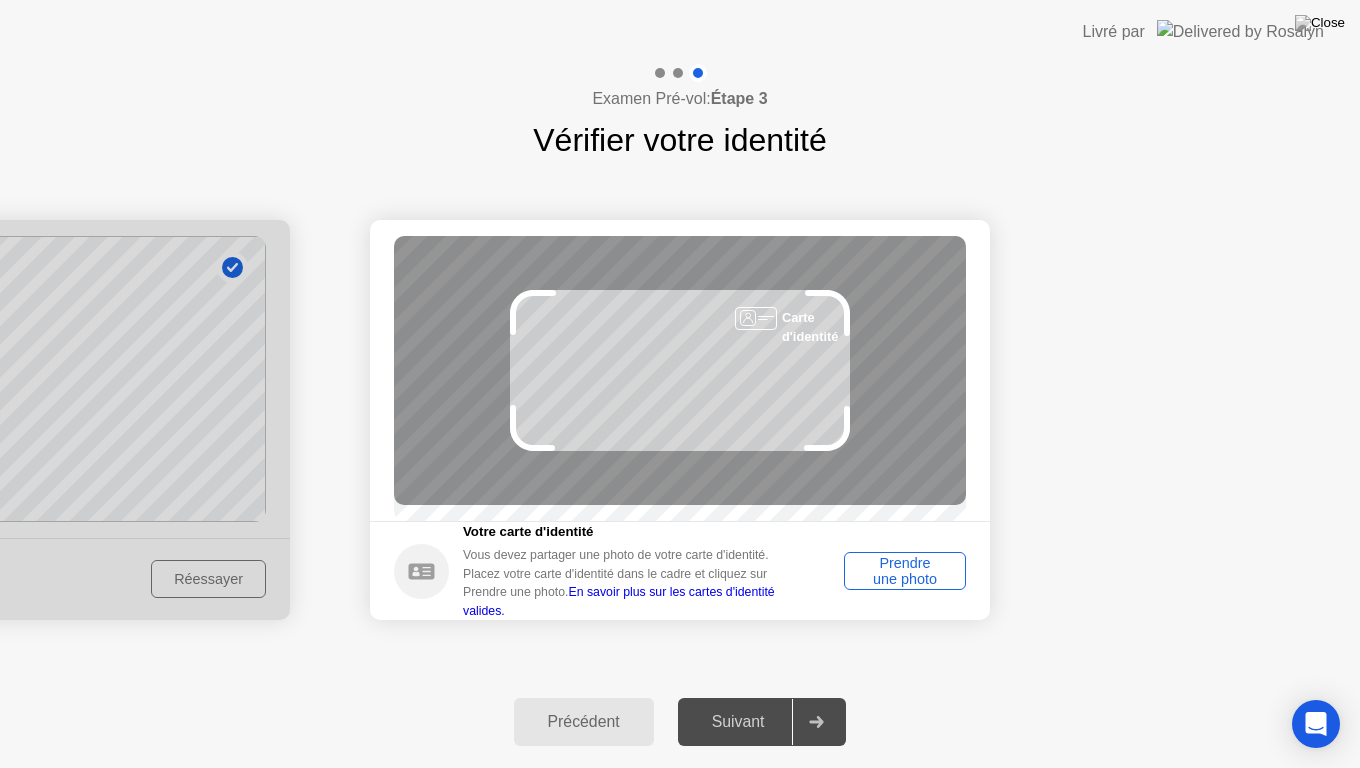 click on "Précédent" 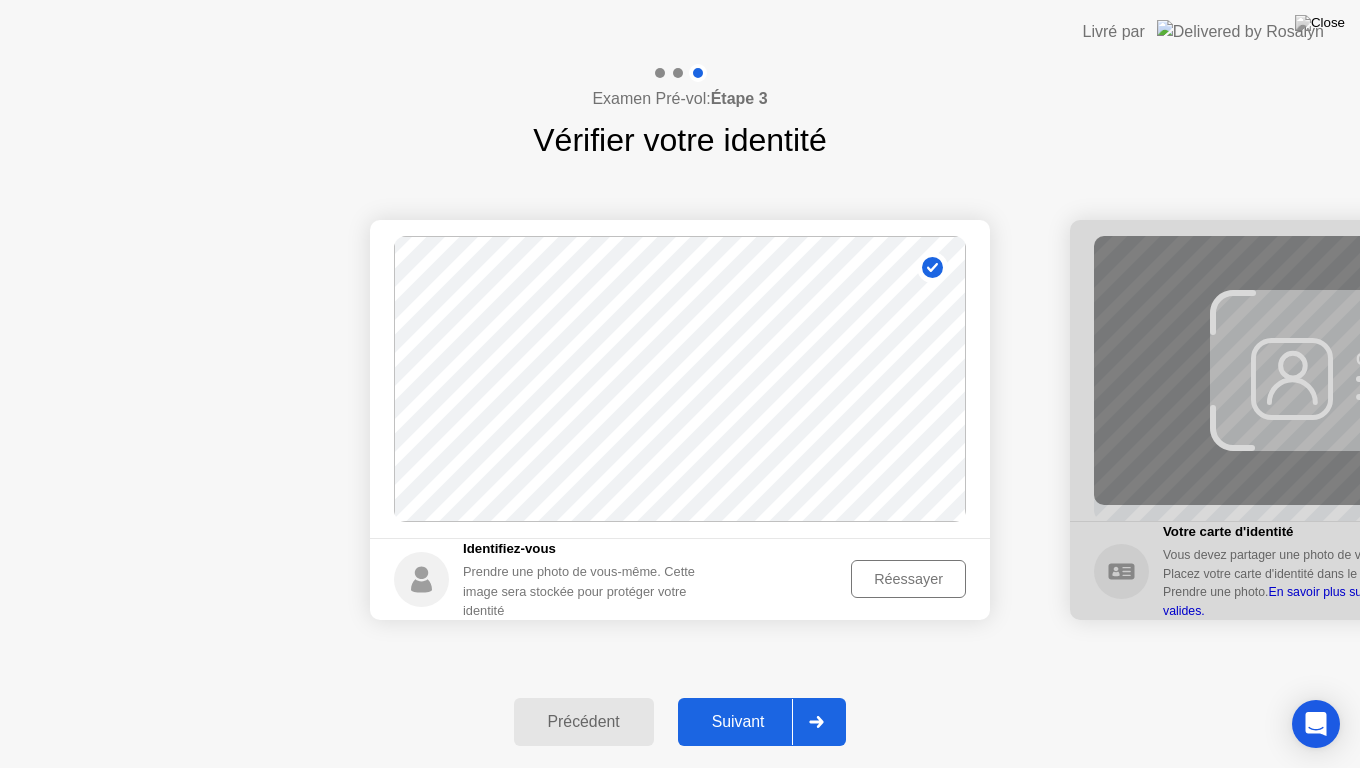 click on "Suivant" 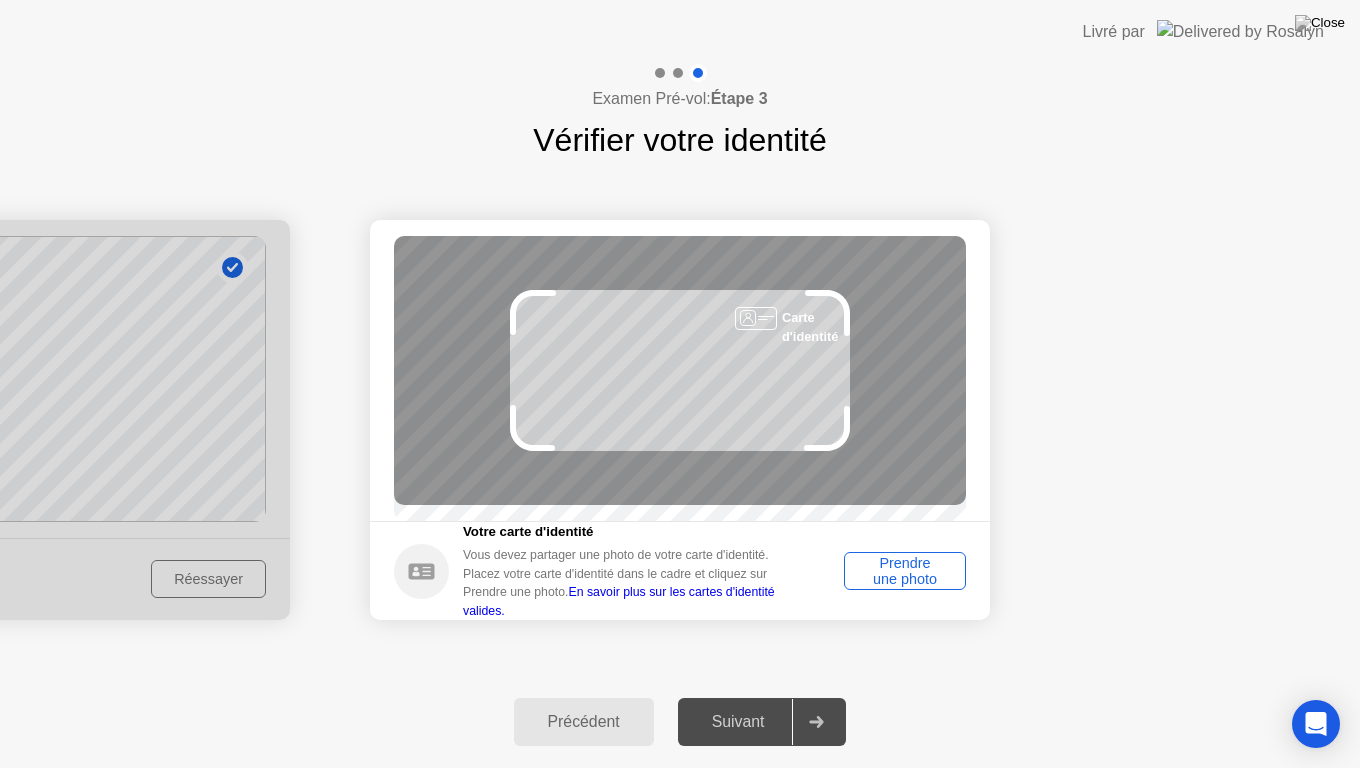 click on "Prendre une photo" 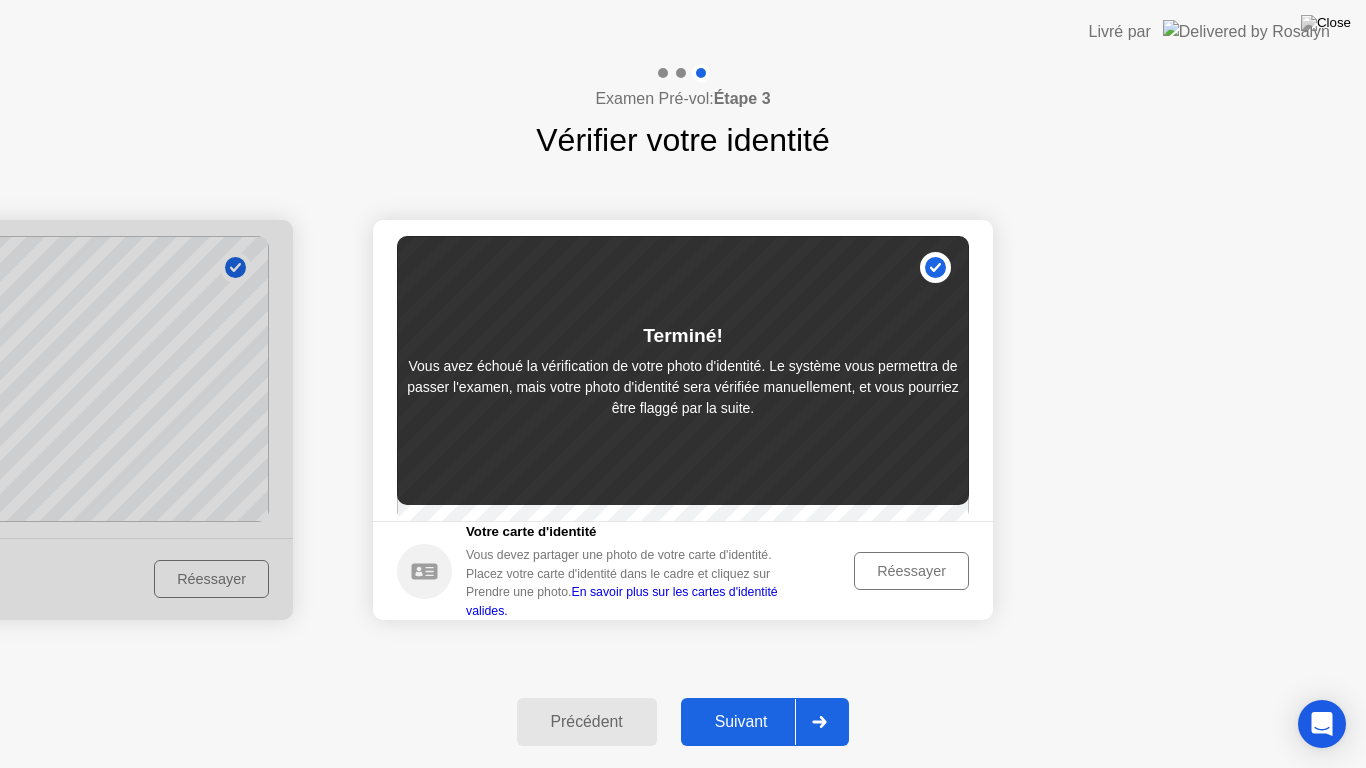 click on "Suivant" 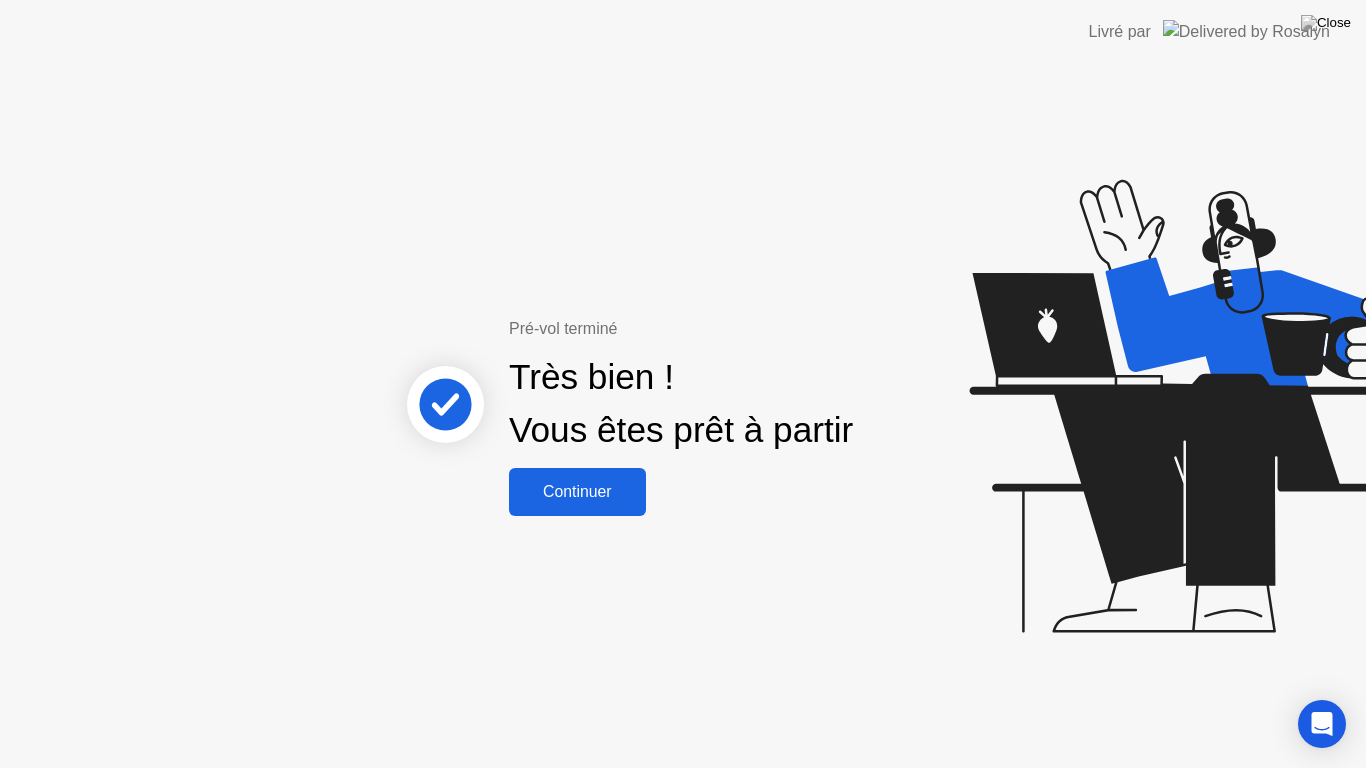 click on "Continuer" 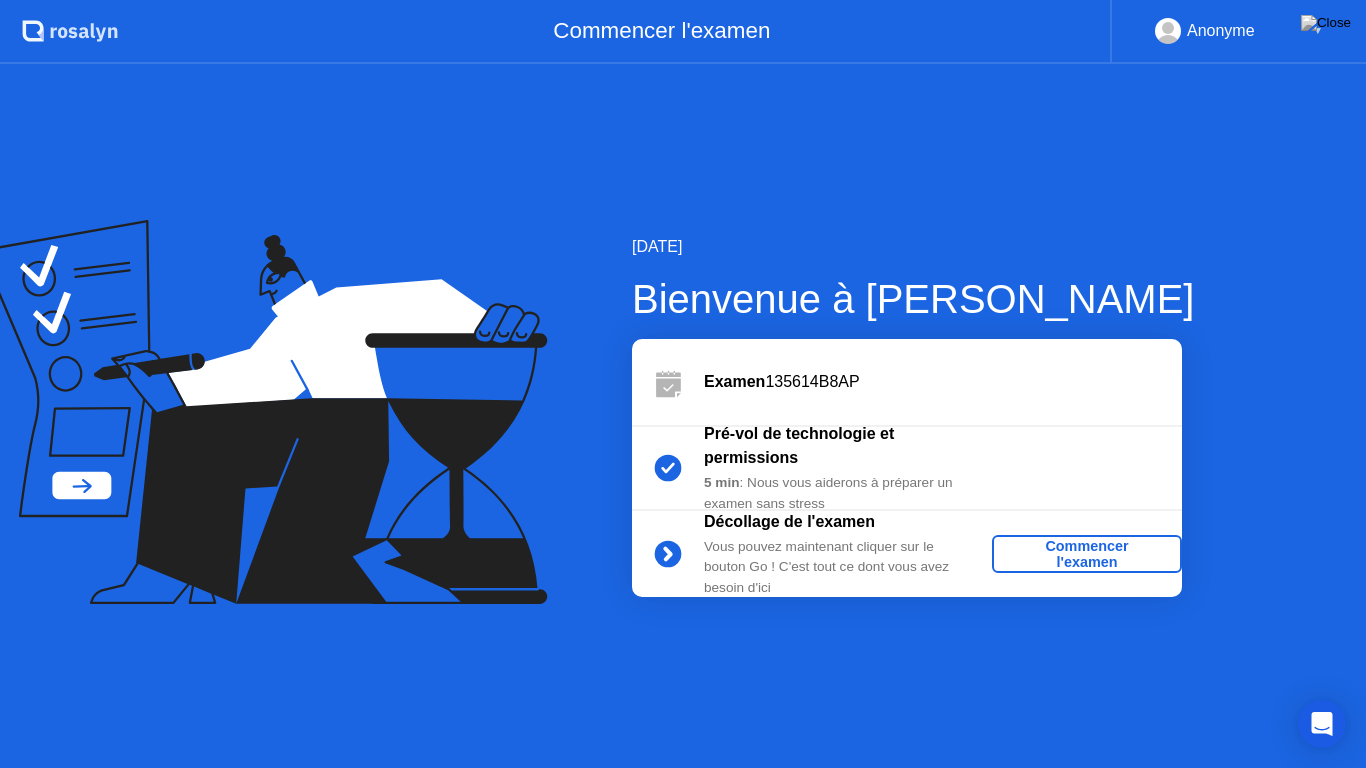 click on "Commencer l'examen" 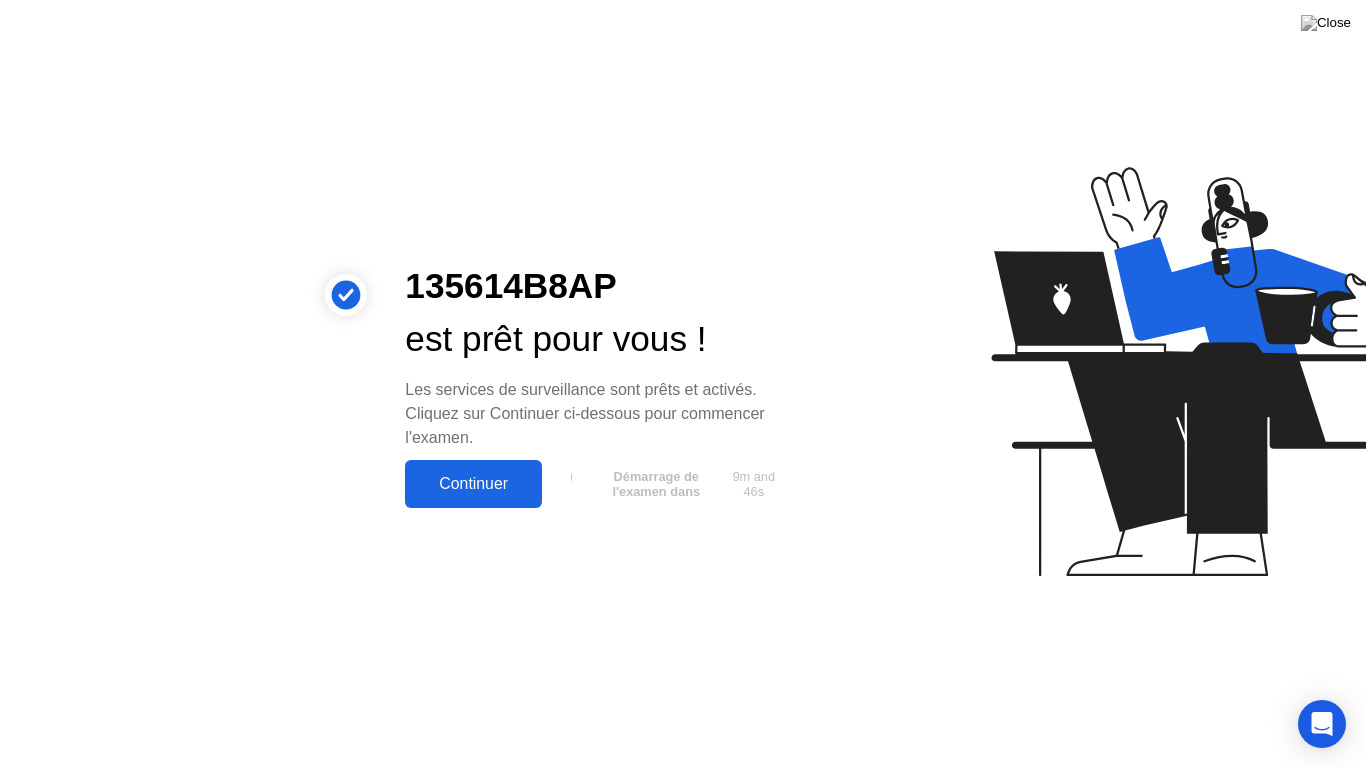click on "Continuer" 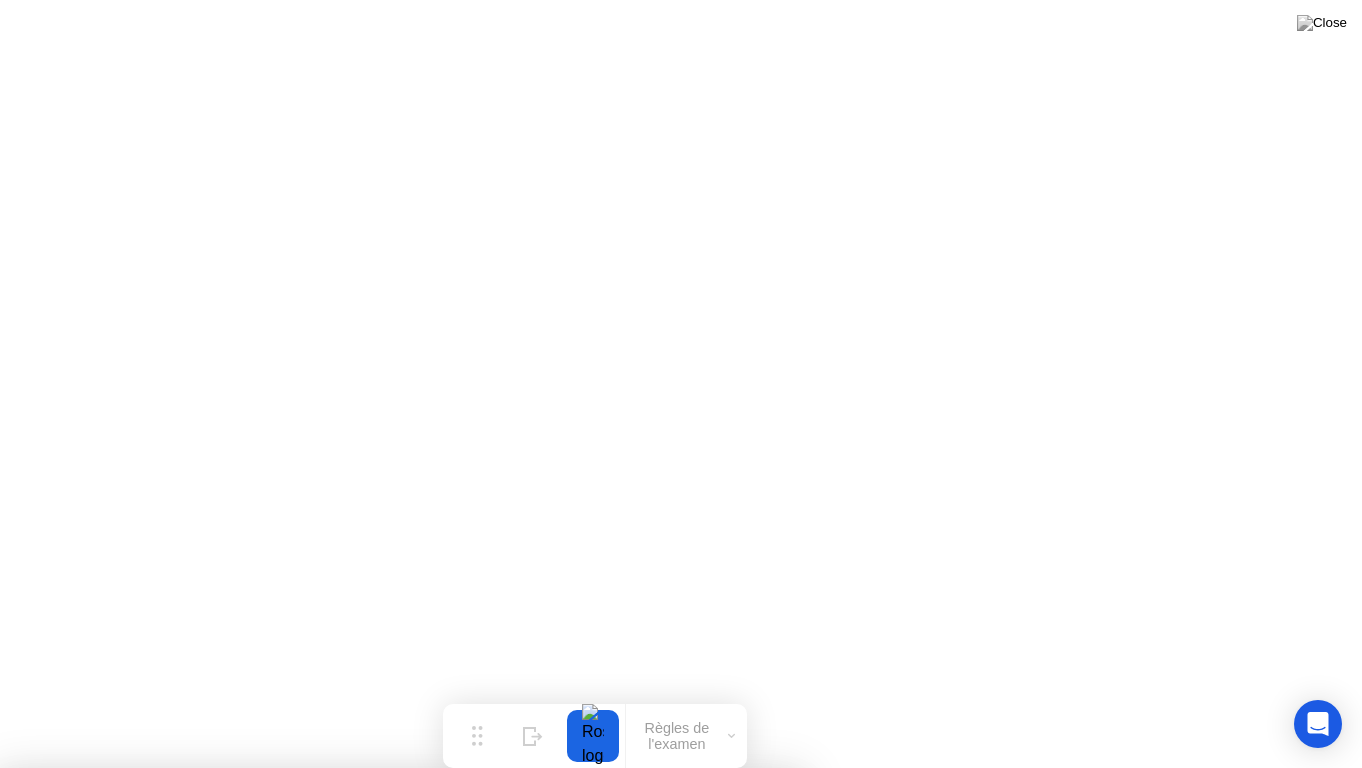 click on "Fermer l'application" at bounding box center (400, 1181) 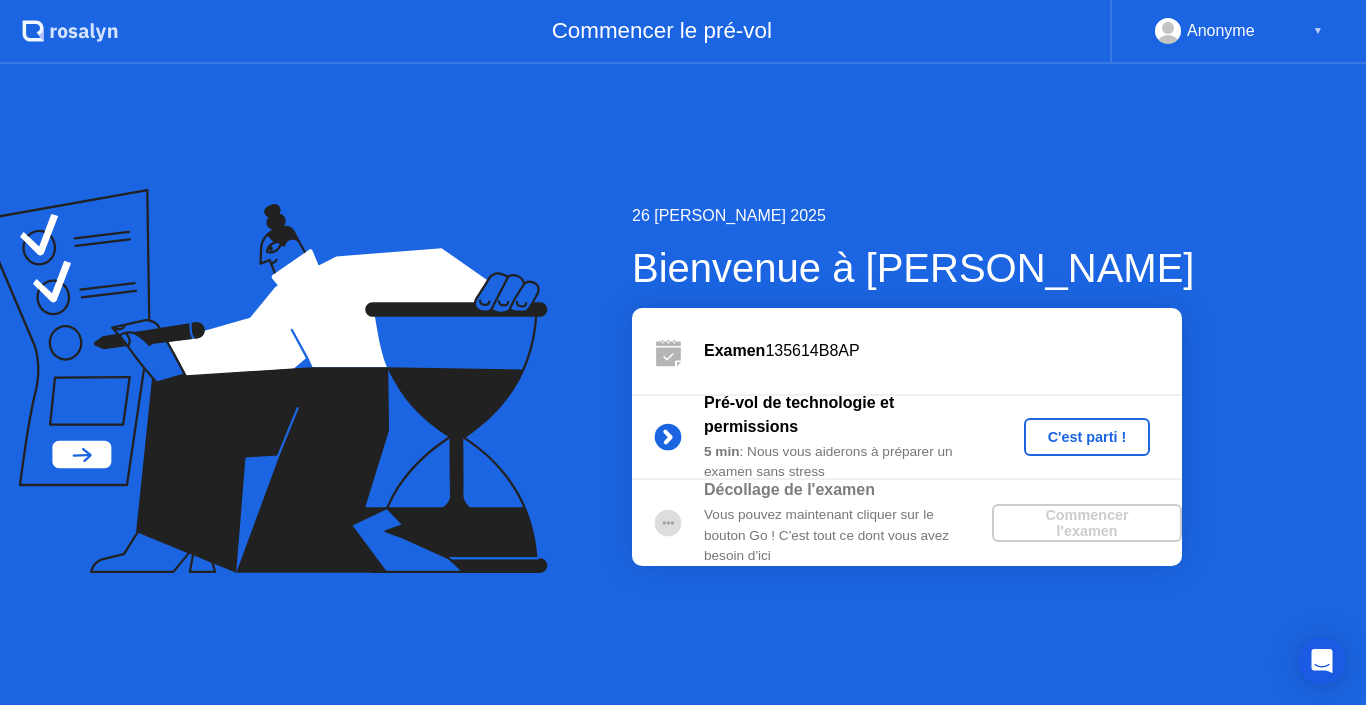 scroll, scrollTop: 0, scrollLeft: 0, axis: both 